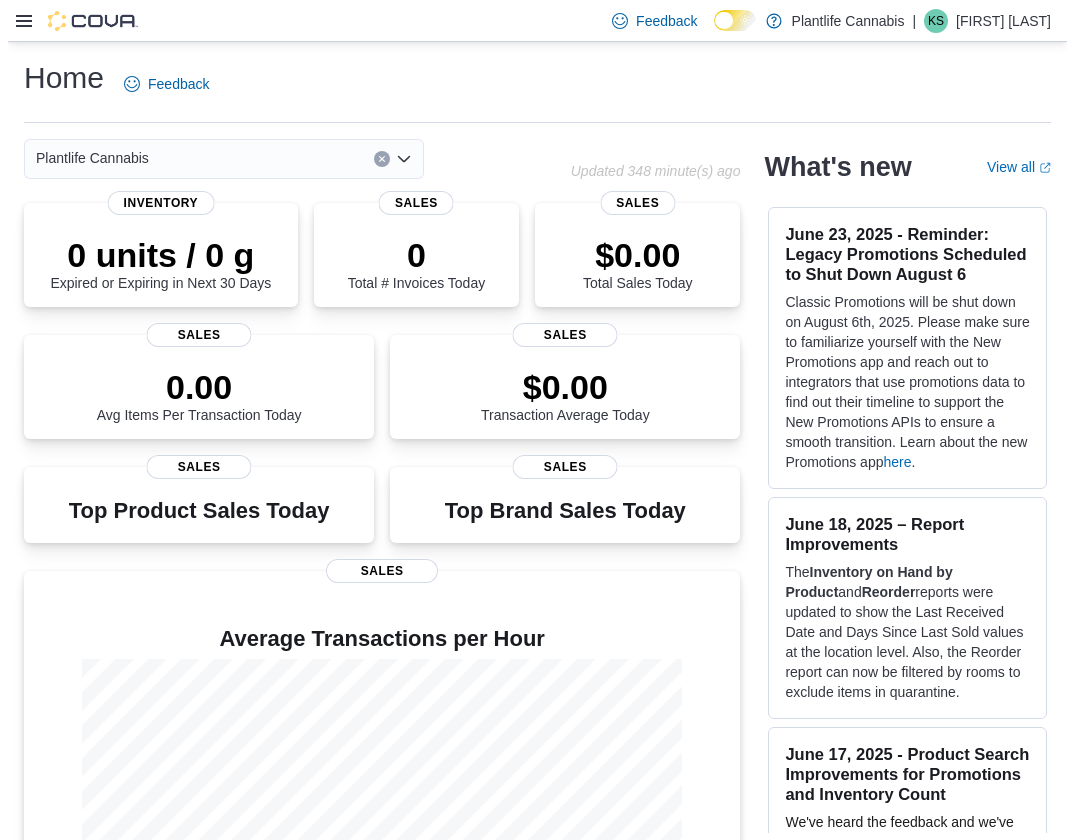 scroll, scrollTop: 0, scrollLeft: 0, axis: both 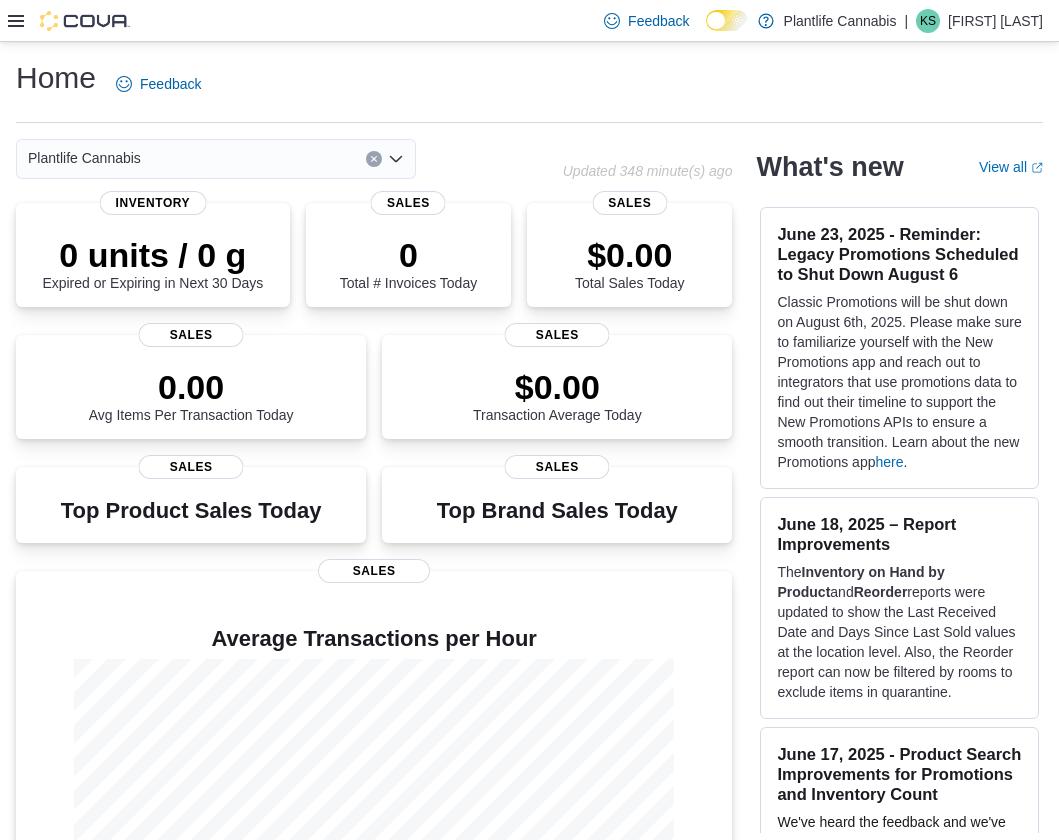 click at bounding box center (69, 21) 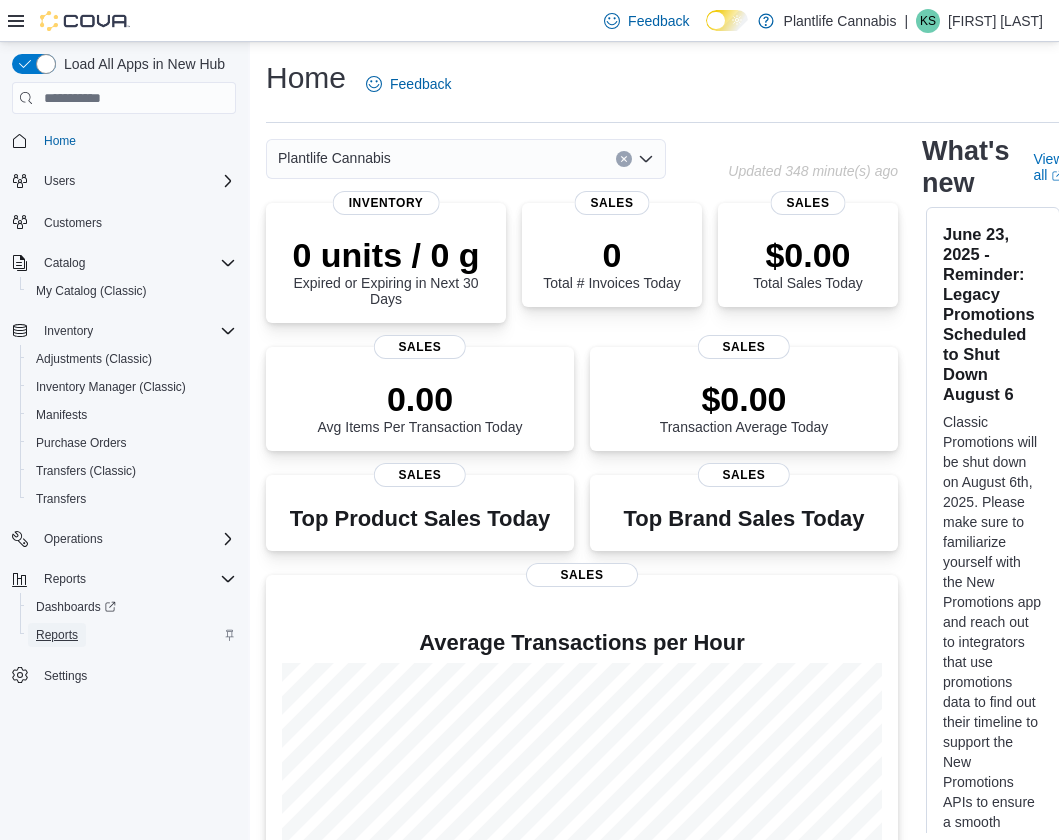 click on "Reports" at bounding box center (57, 635) 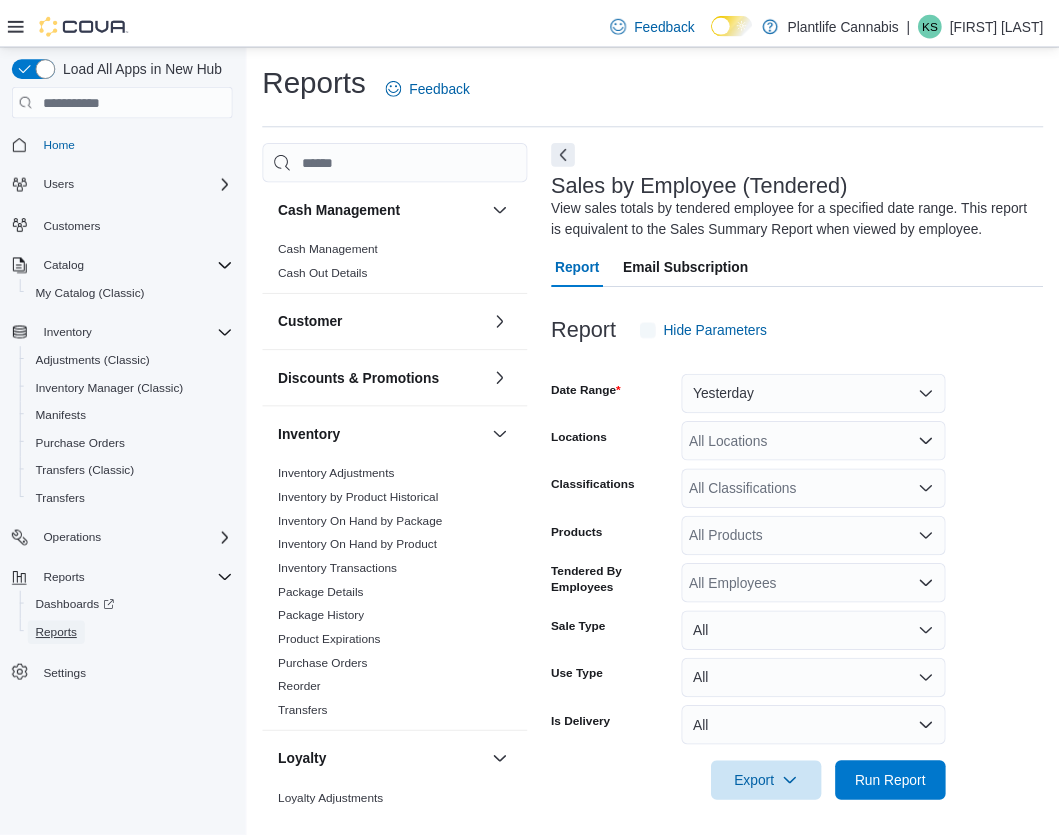 scroll, scrollTop: 26, scrollLeft: 0, axis: vertical 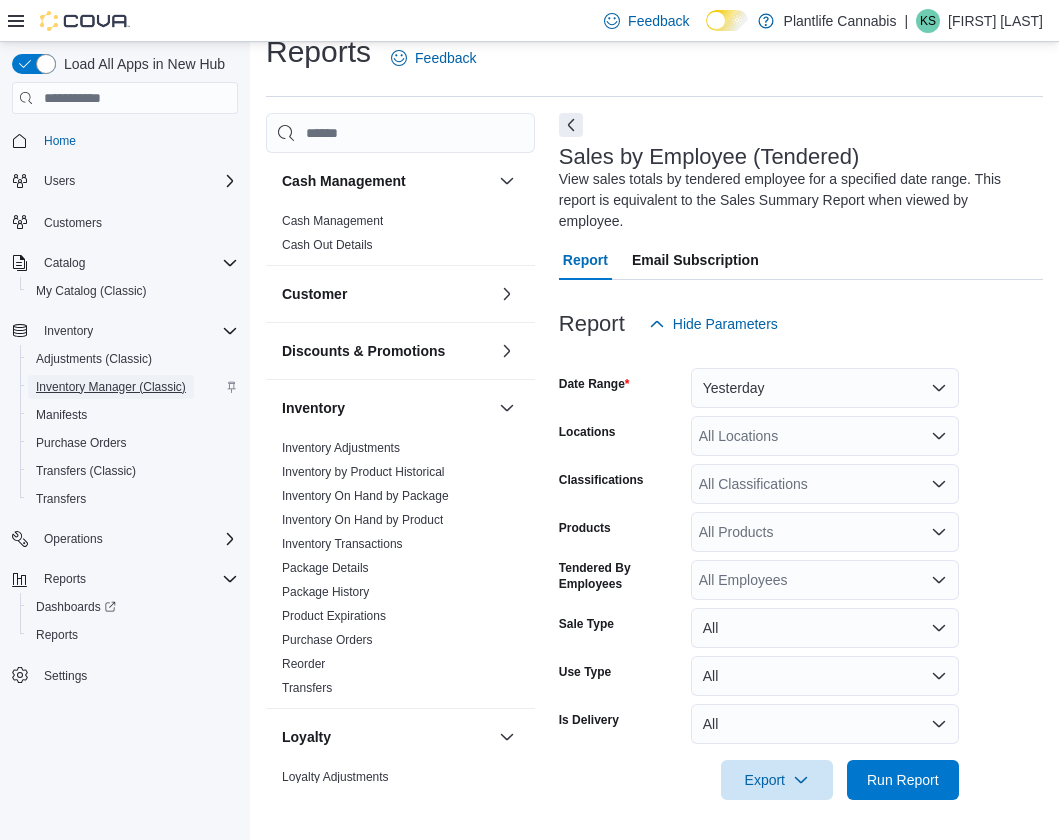 click on "Inventory Manager (Classic)" at bounding box center (111, 387) 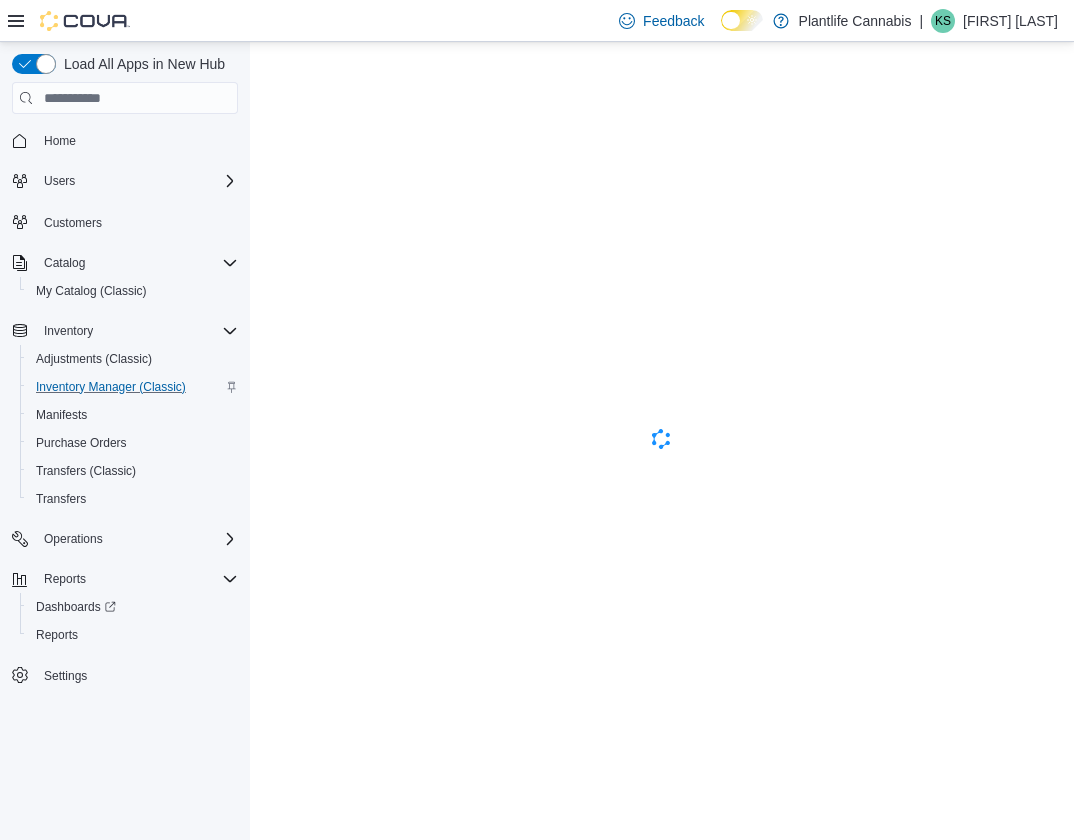 scroll, scrollTop: 0, scrollLeft: 0, axis: both 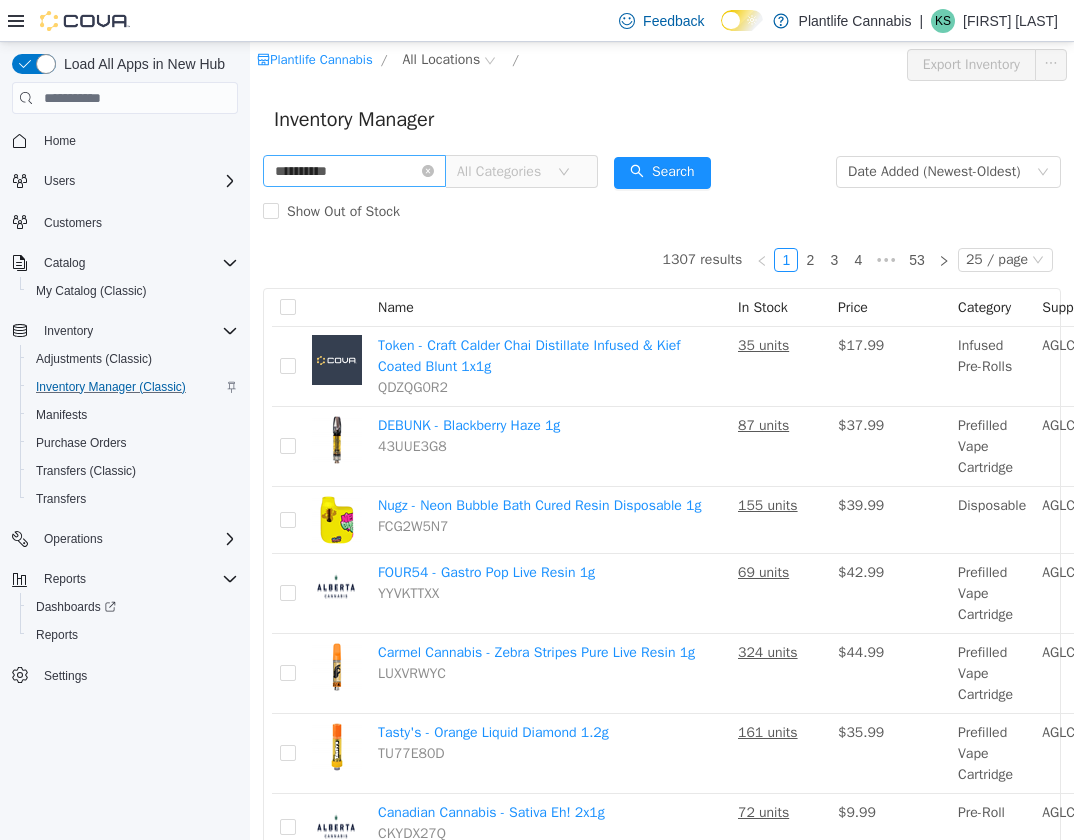 type on "**********" 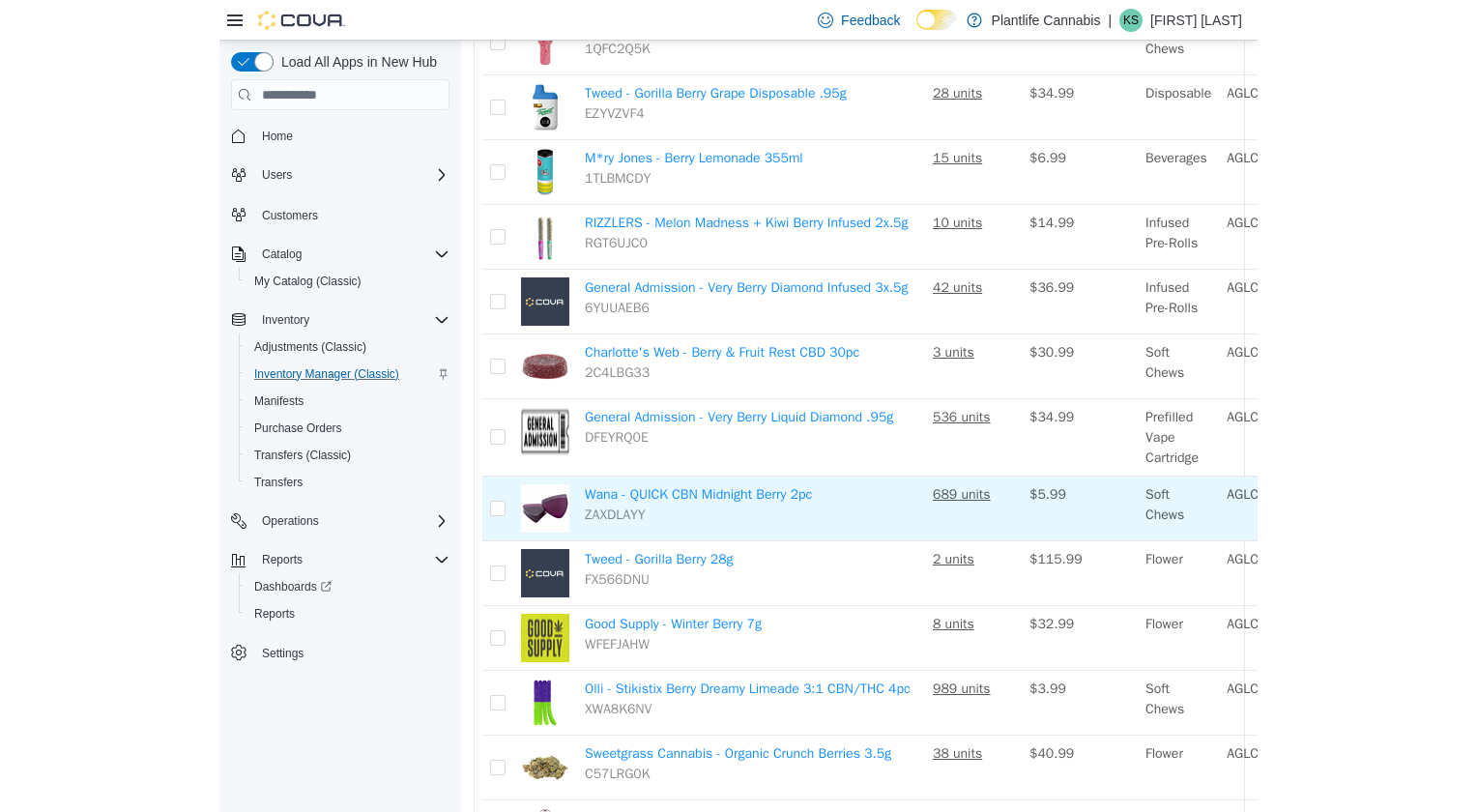 scroll, scrollTop: 313, scrollLeft: 0, axis: vertical 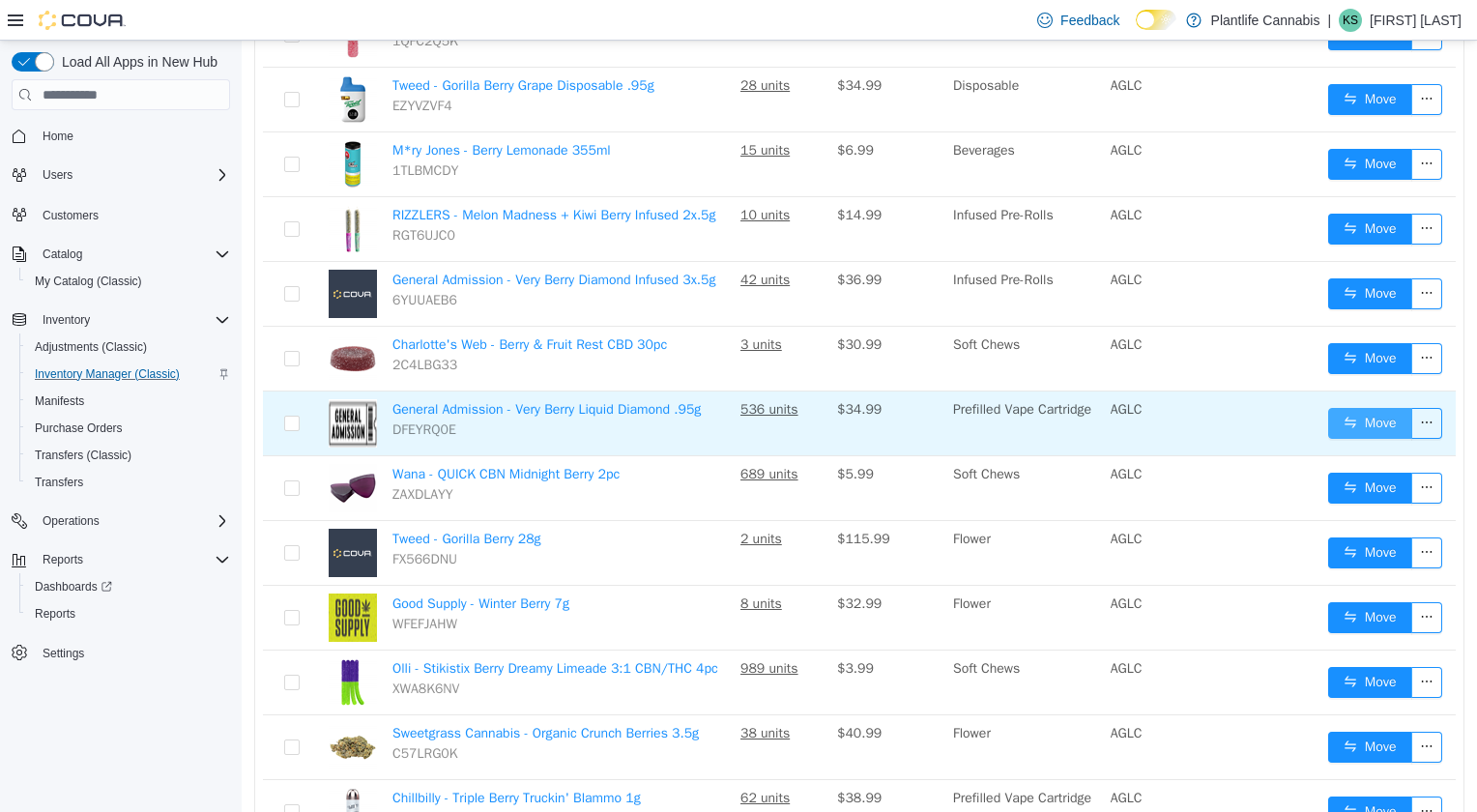 click on "Move" at bounding box center [1370, 423] 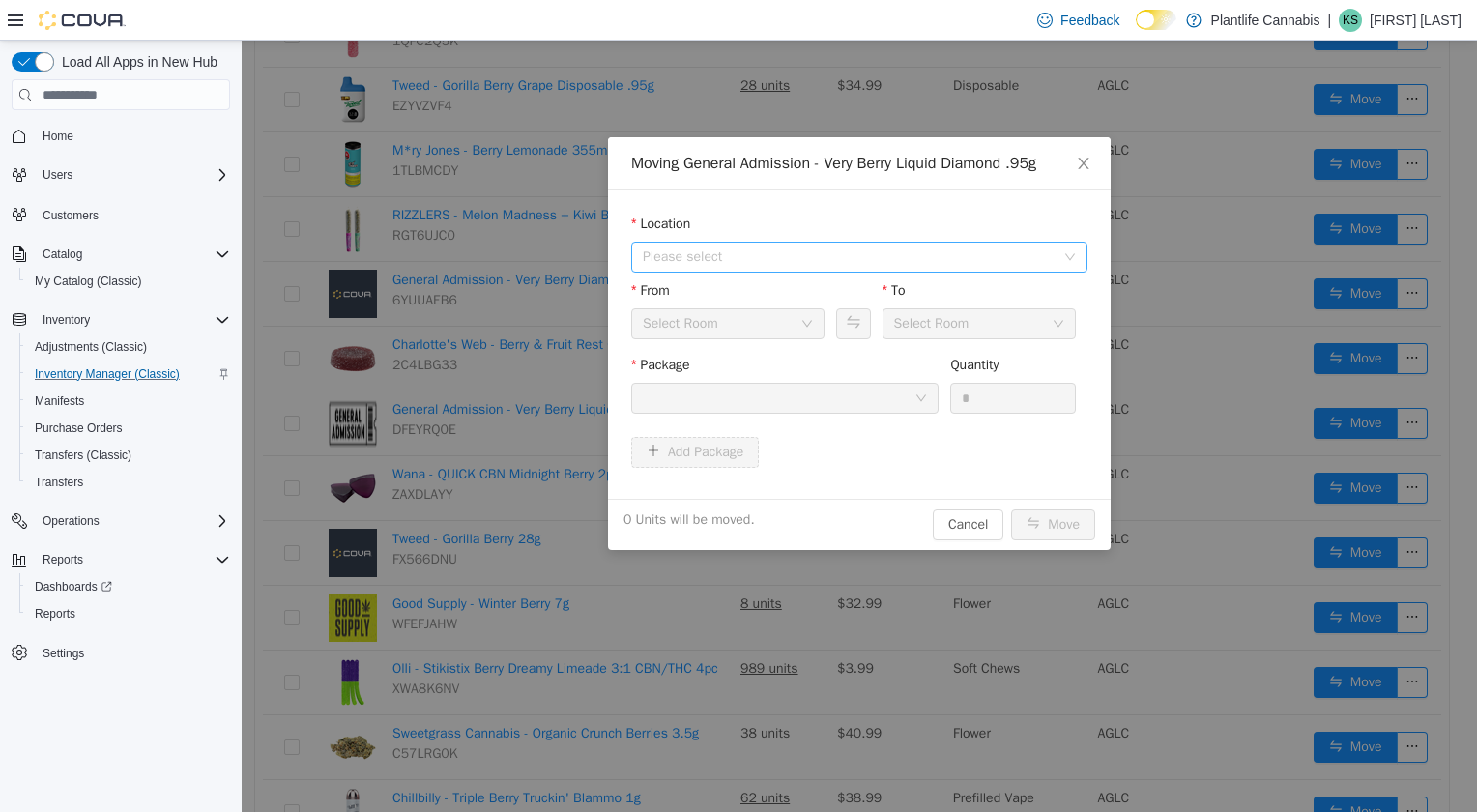 click on "Please select" at bounding box center (849, 257) 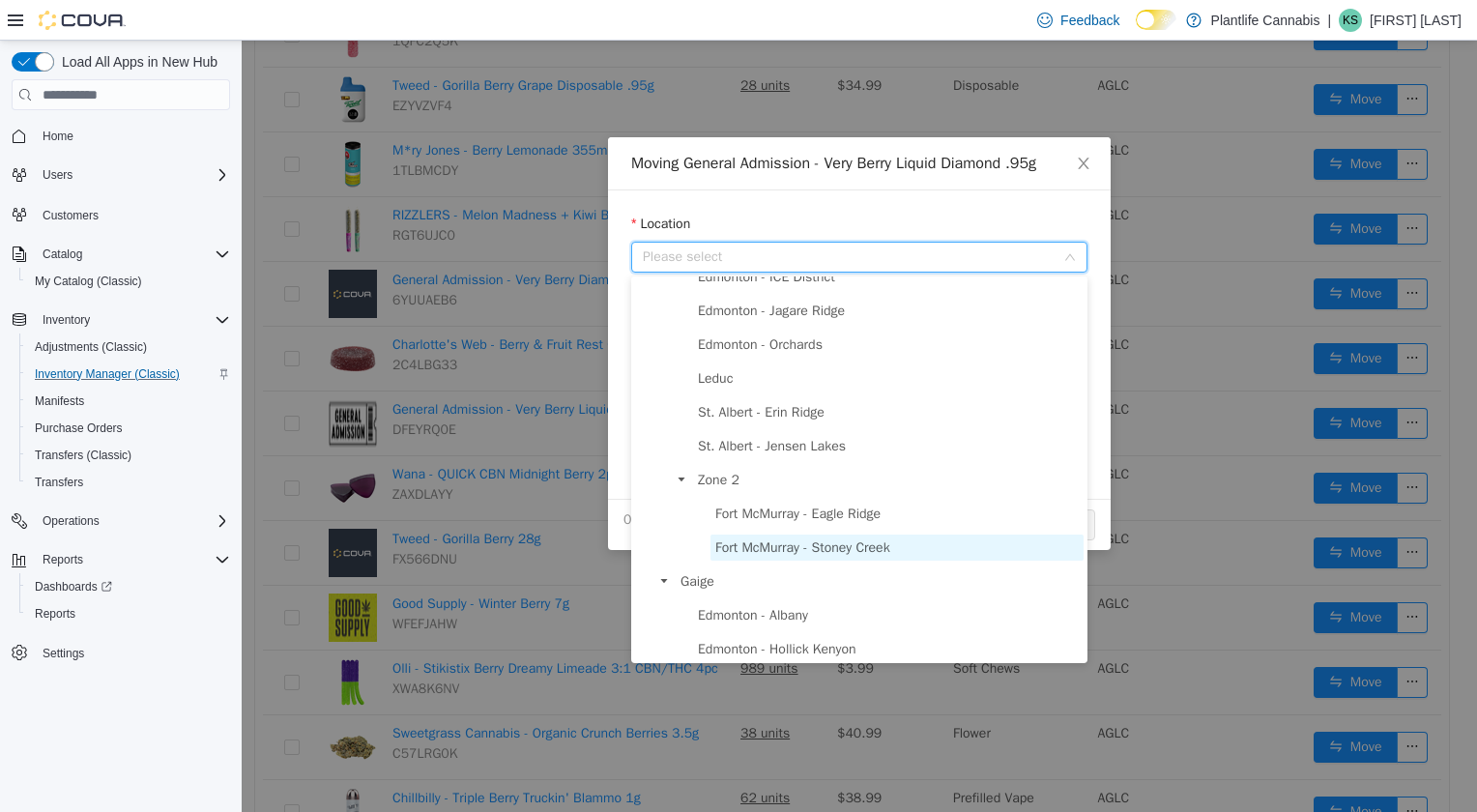 scroll, scrollTop: 164, scrollLeft: 0, axis: vertical 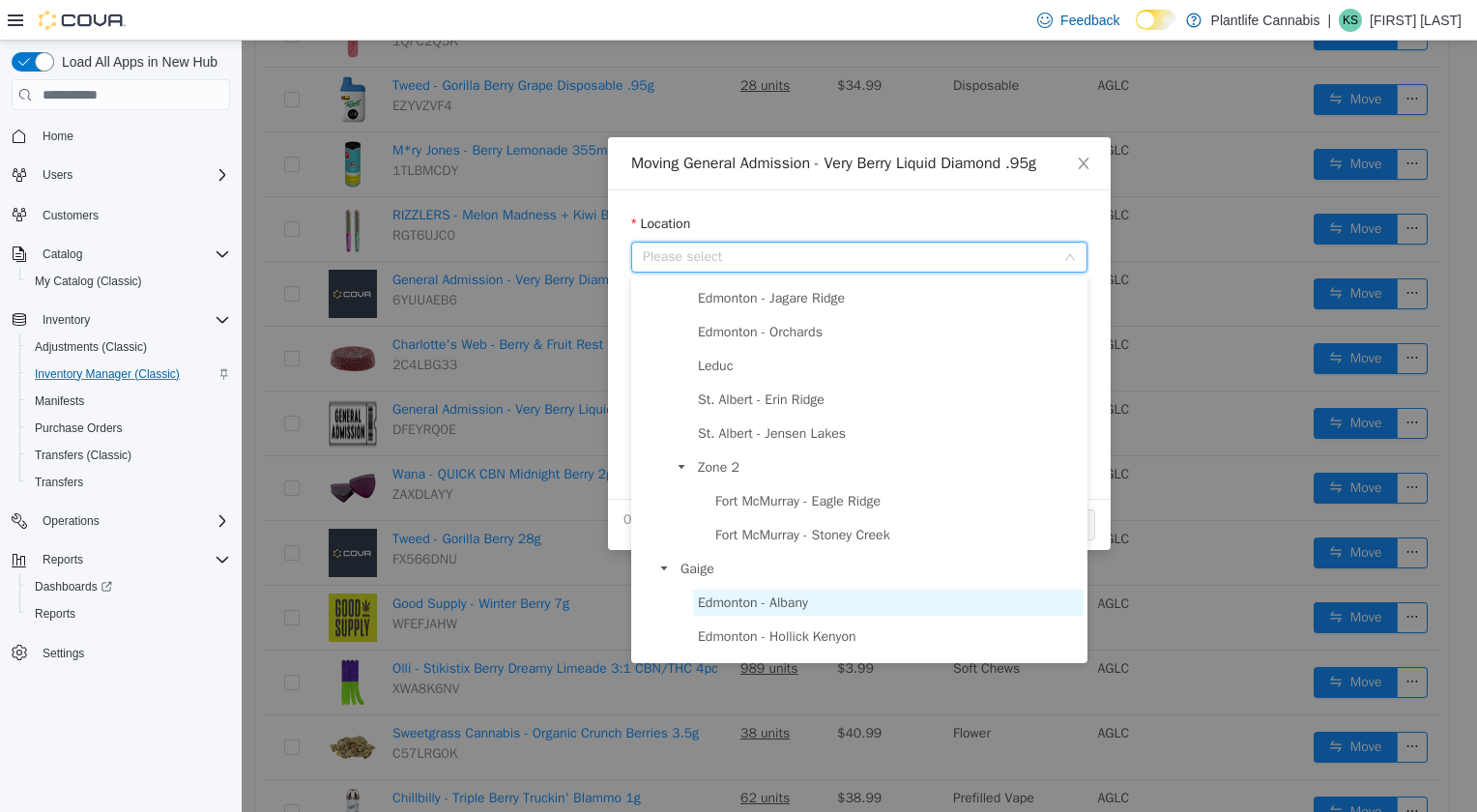 click on "Edmonton - Albany" at bounding box center (753, 602) 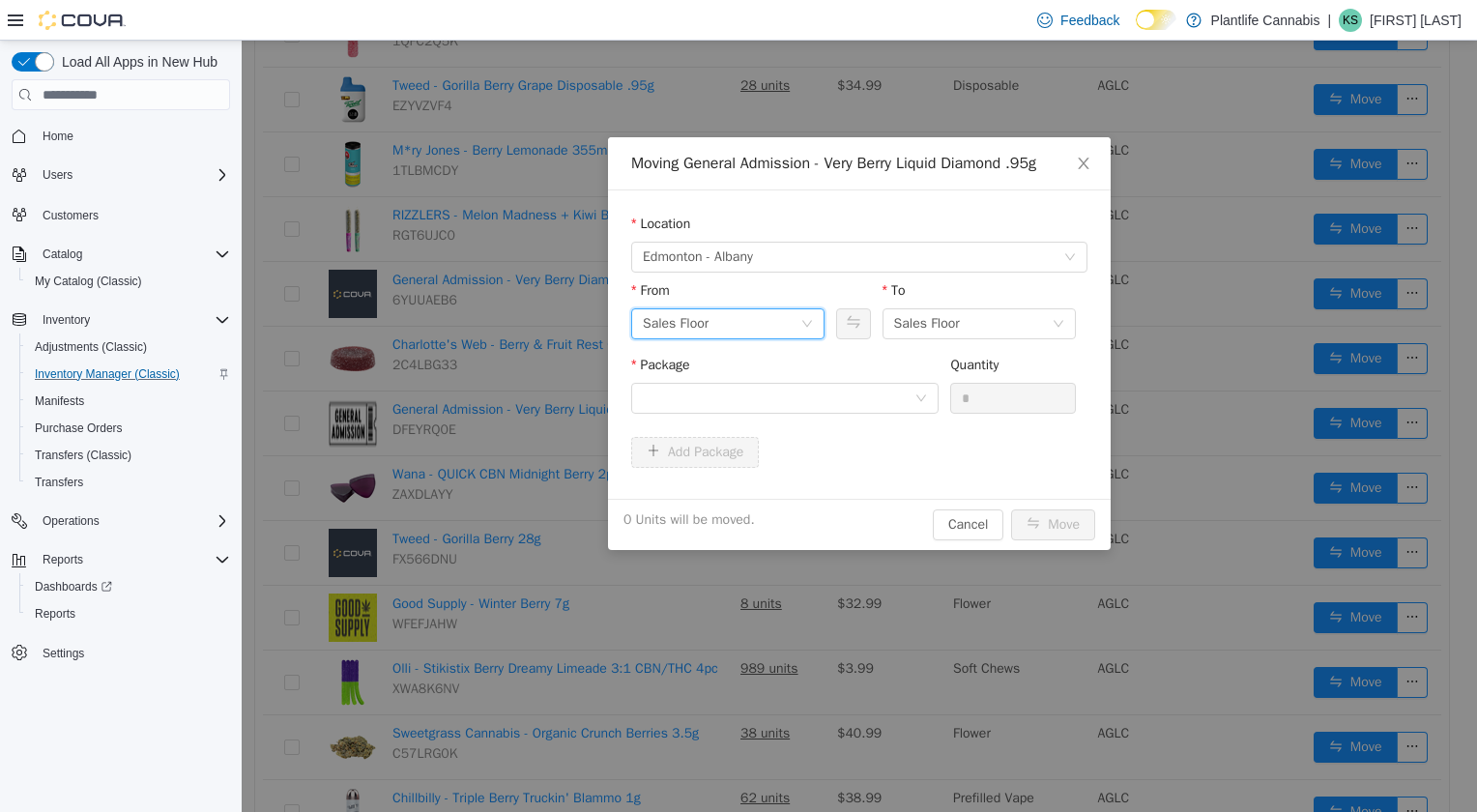 click on "Sales Floor" at bounding box center (721, 324) 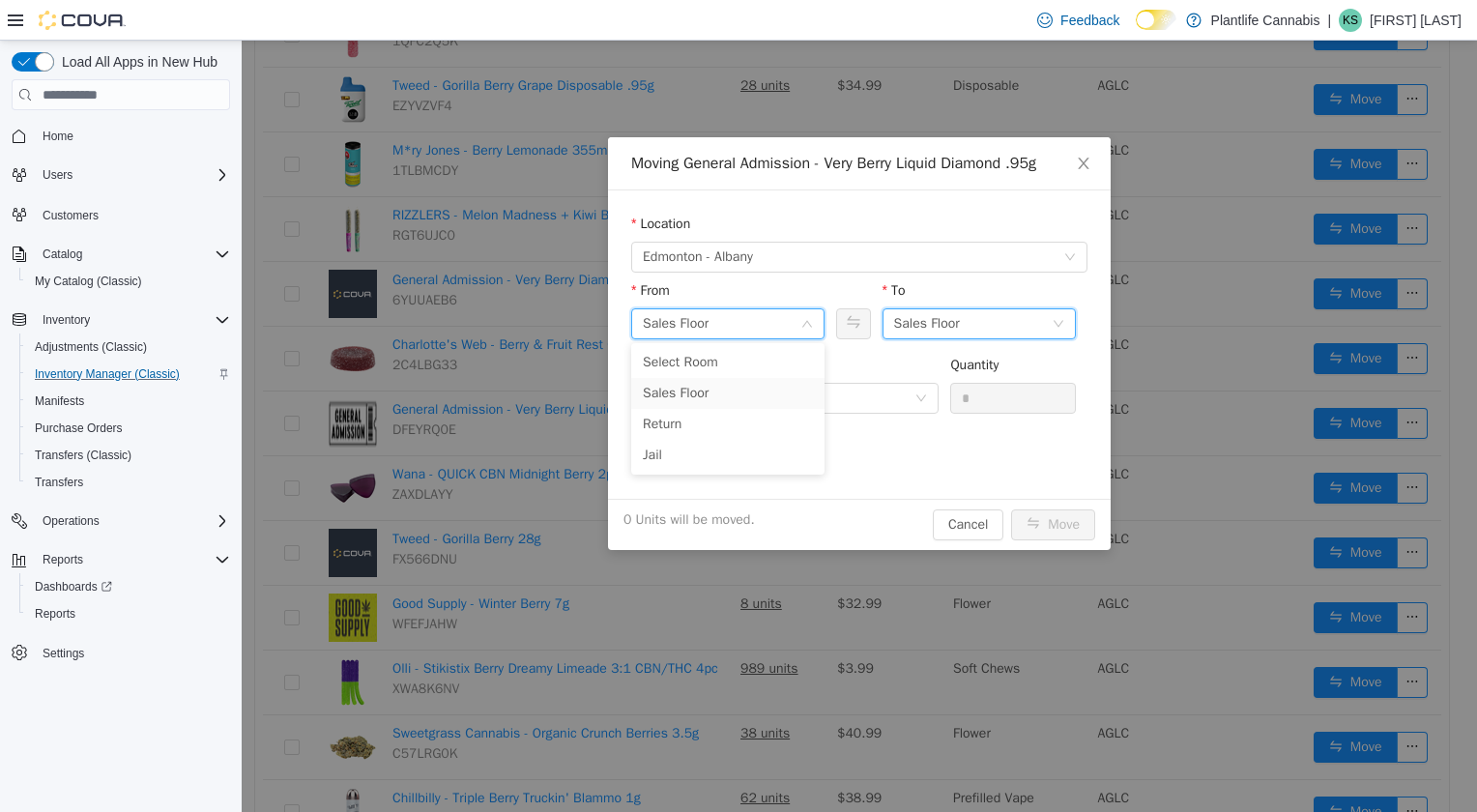 click on "Sales Floor" at bounding box center [972, 324] 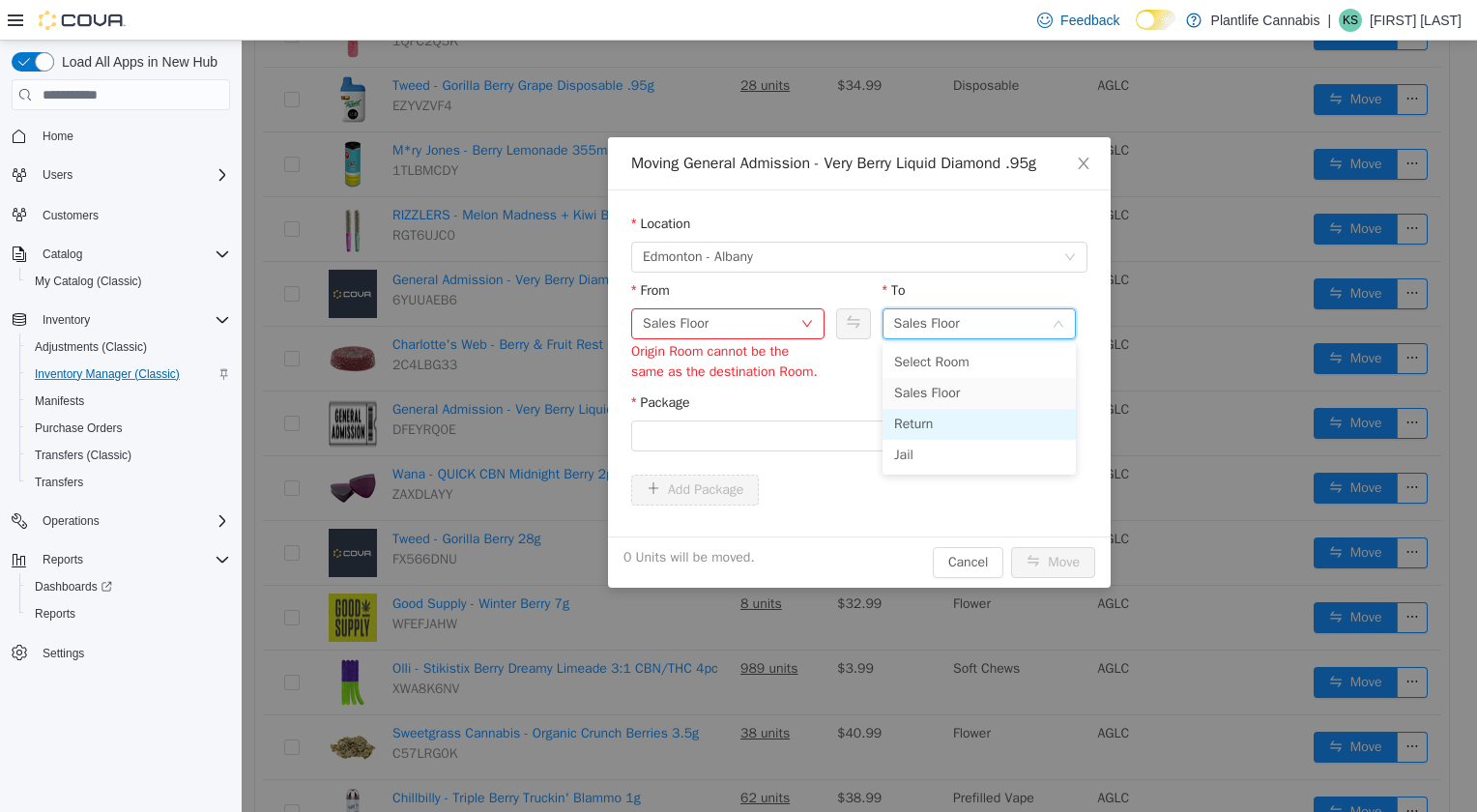 click on "Return" at bounding box center [979, 424] 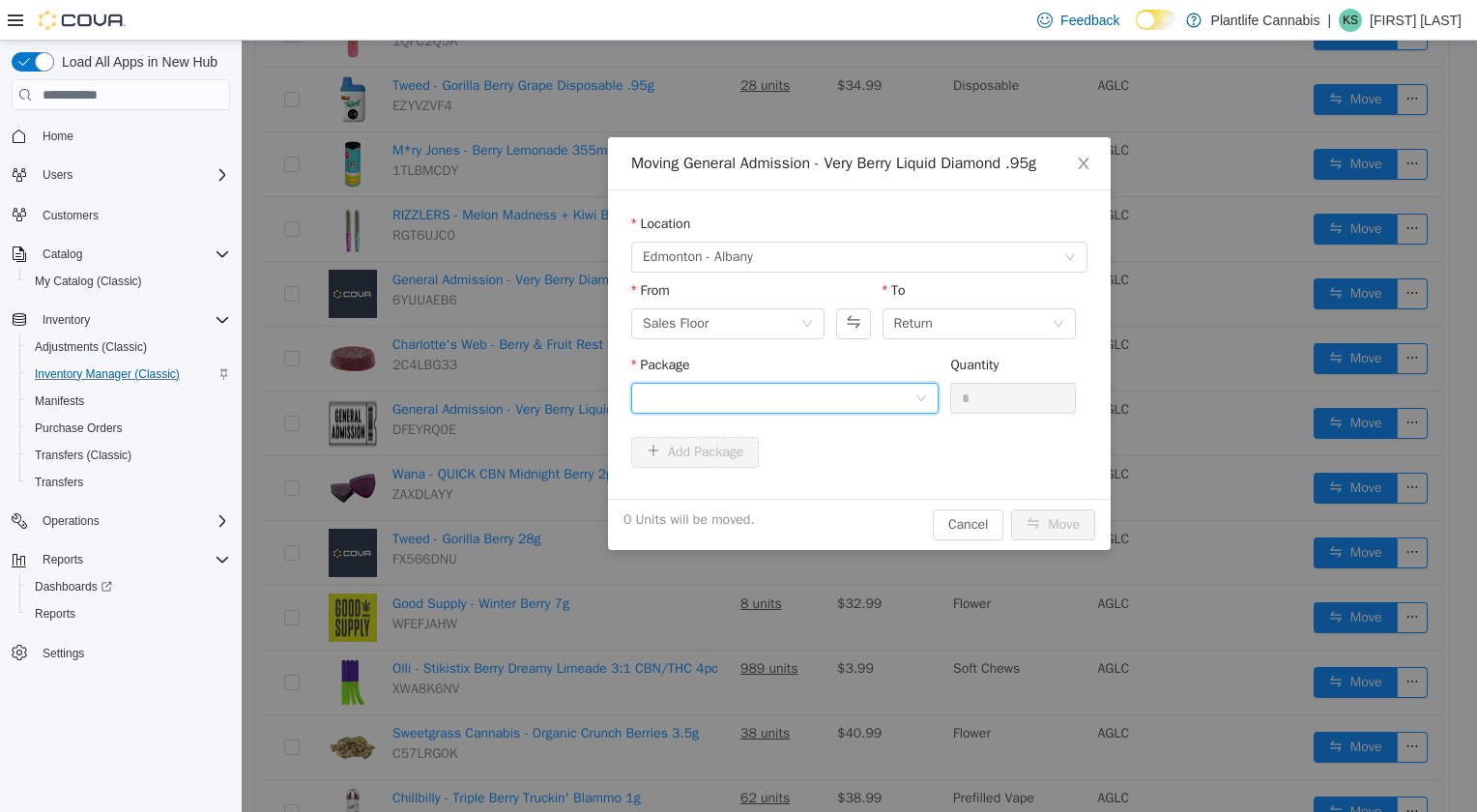 click at bounding box center (778, 398) 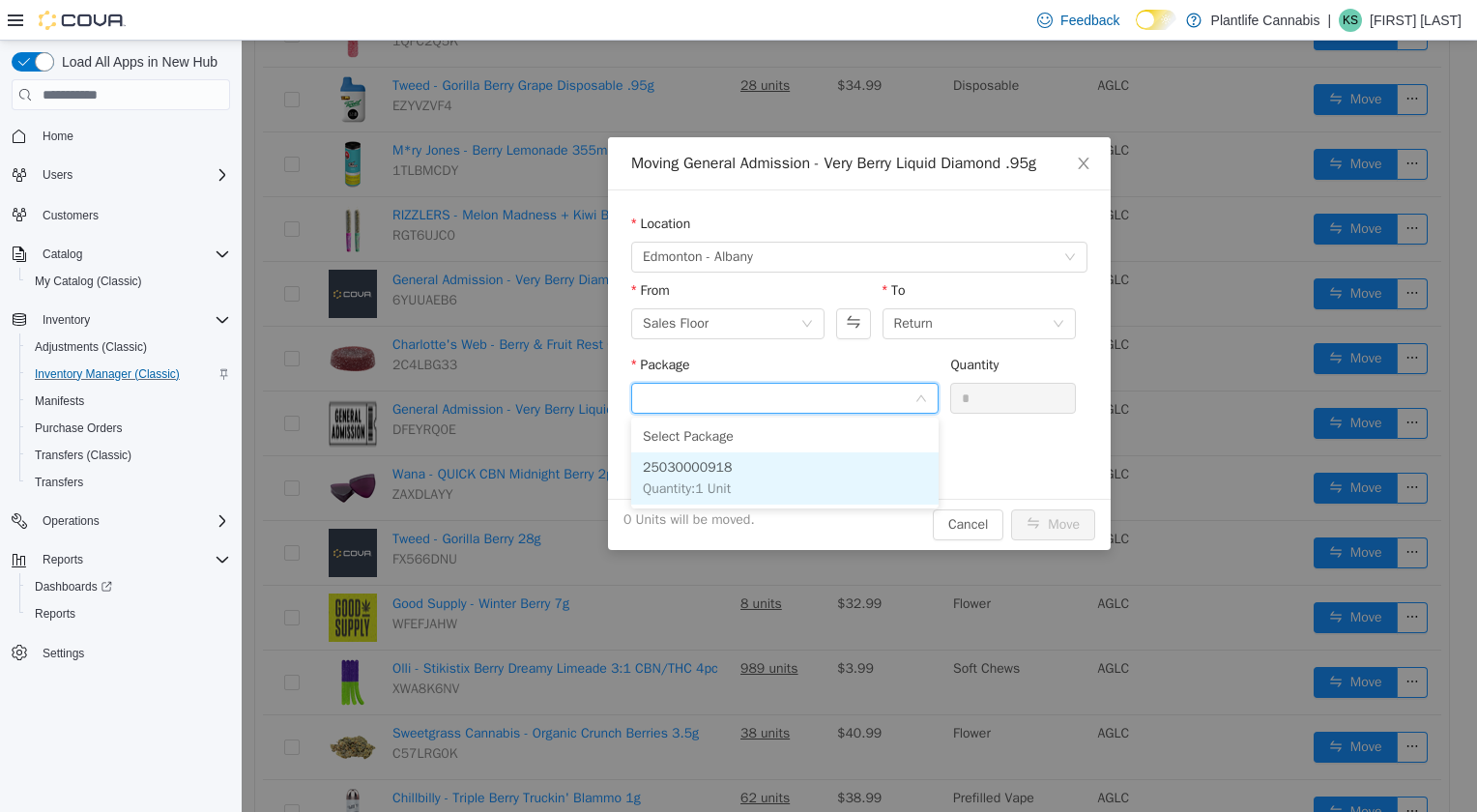 click on "25030000918 Quantity :  1 Unit" at bounding box center (785, 478) 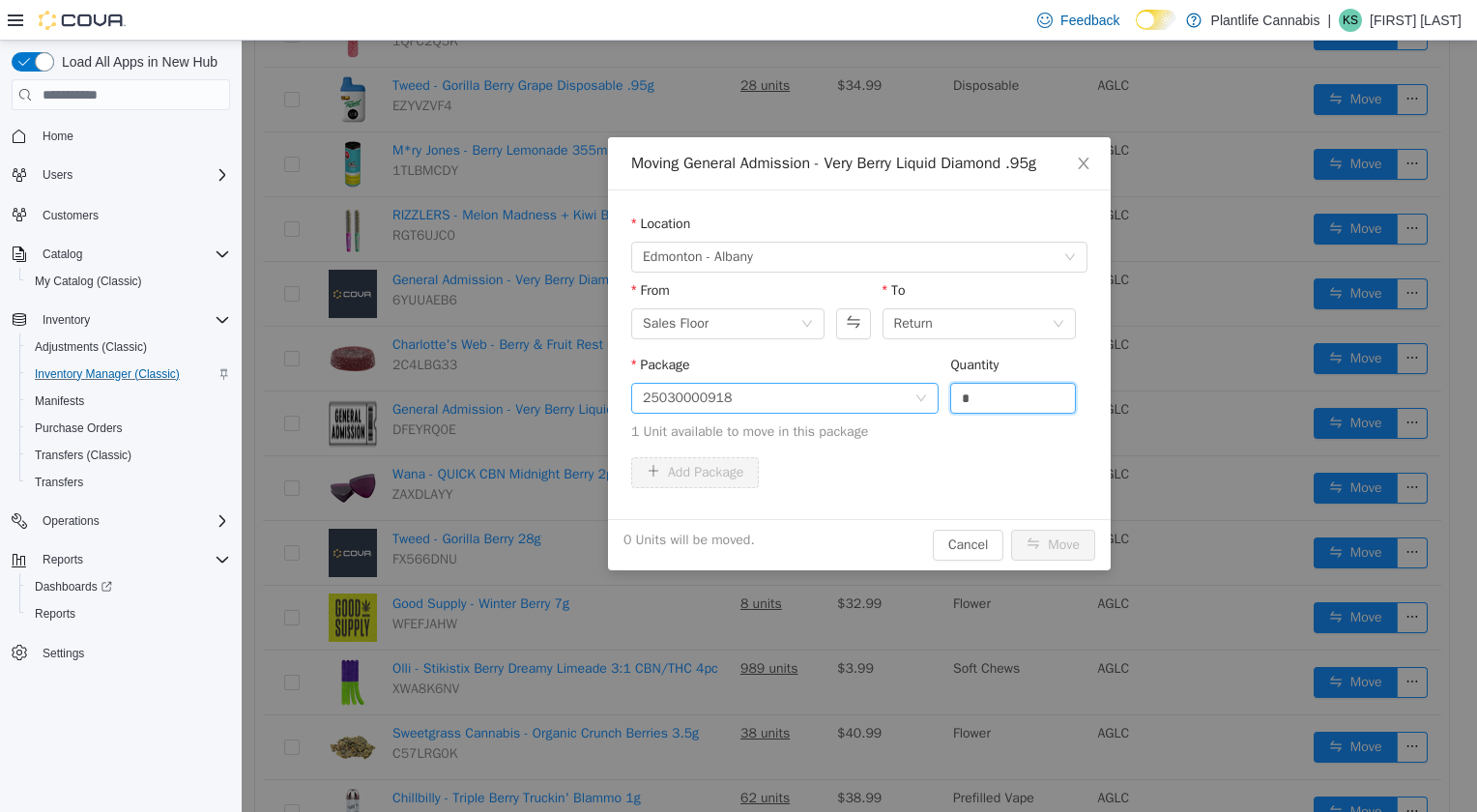 drag, startPoint x: 971, startPoint y: 398, endPoint x: 905, endPoint y: 402, distance: 66.121101 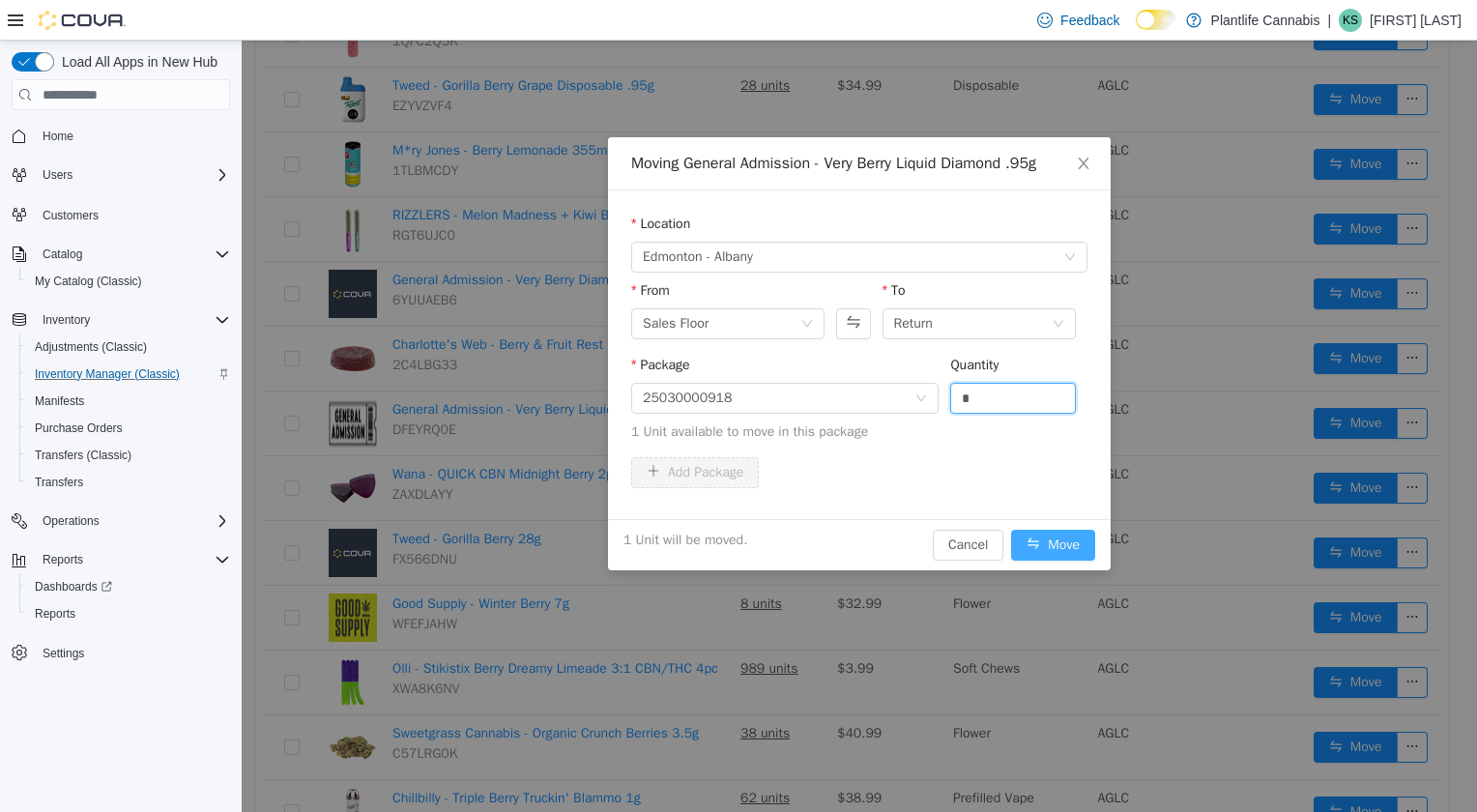 type on "*" 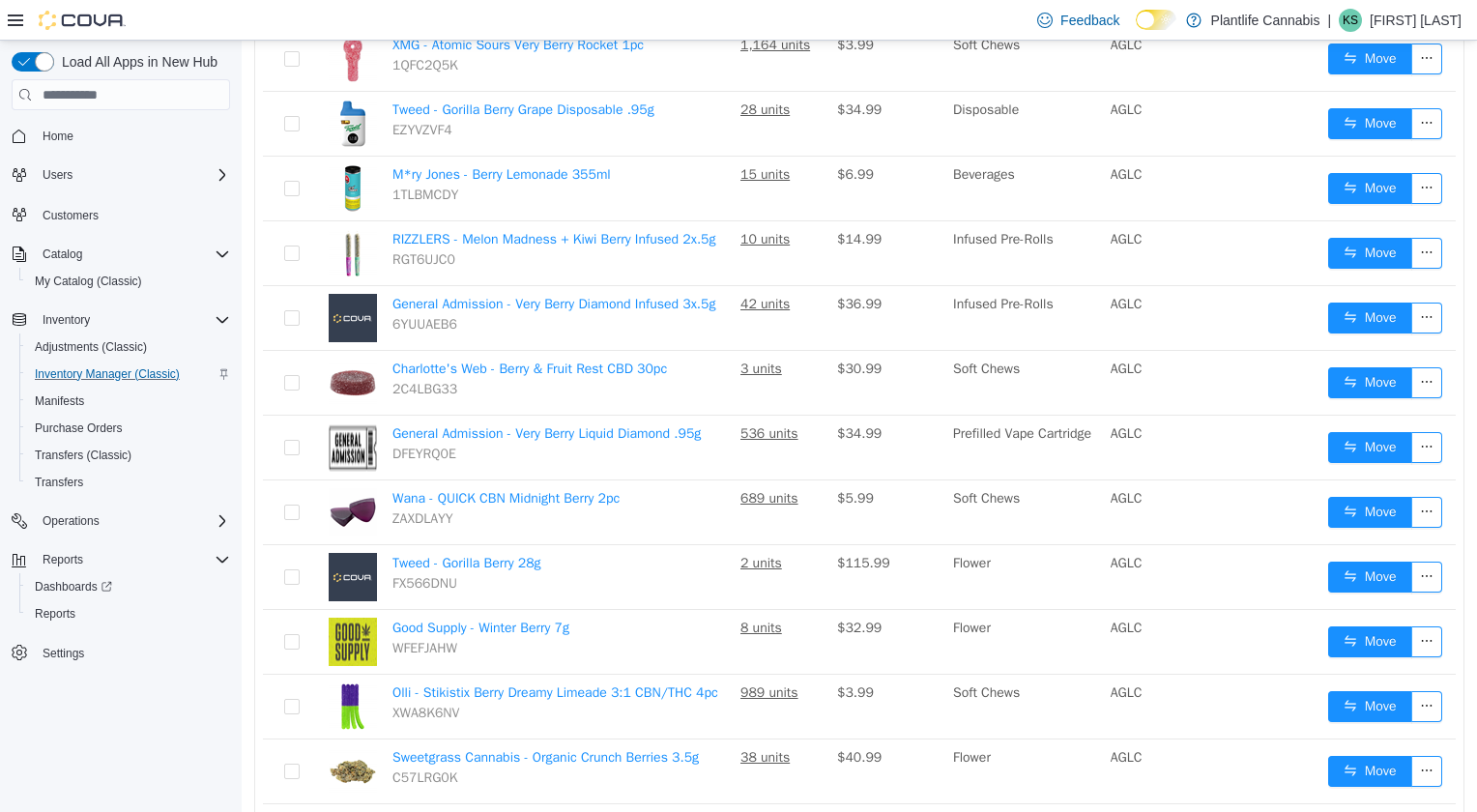 scroll, scrollTop: 0, scrollLeft: 0, axis: both 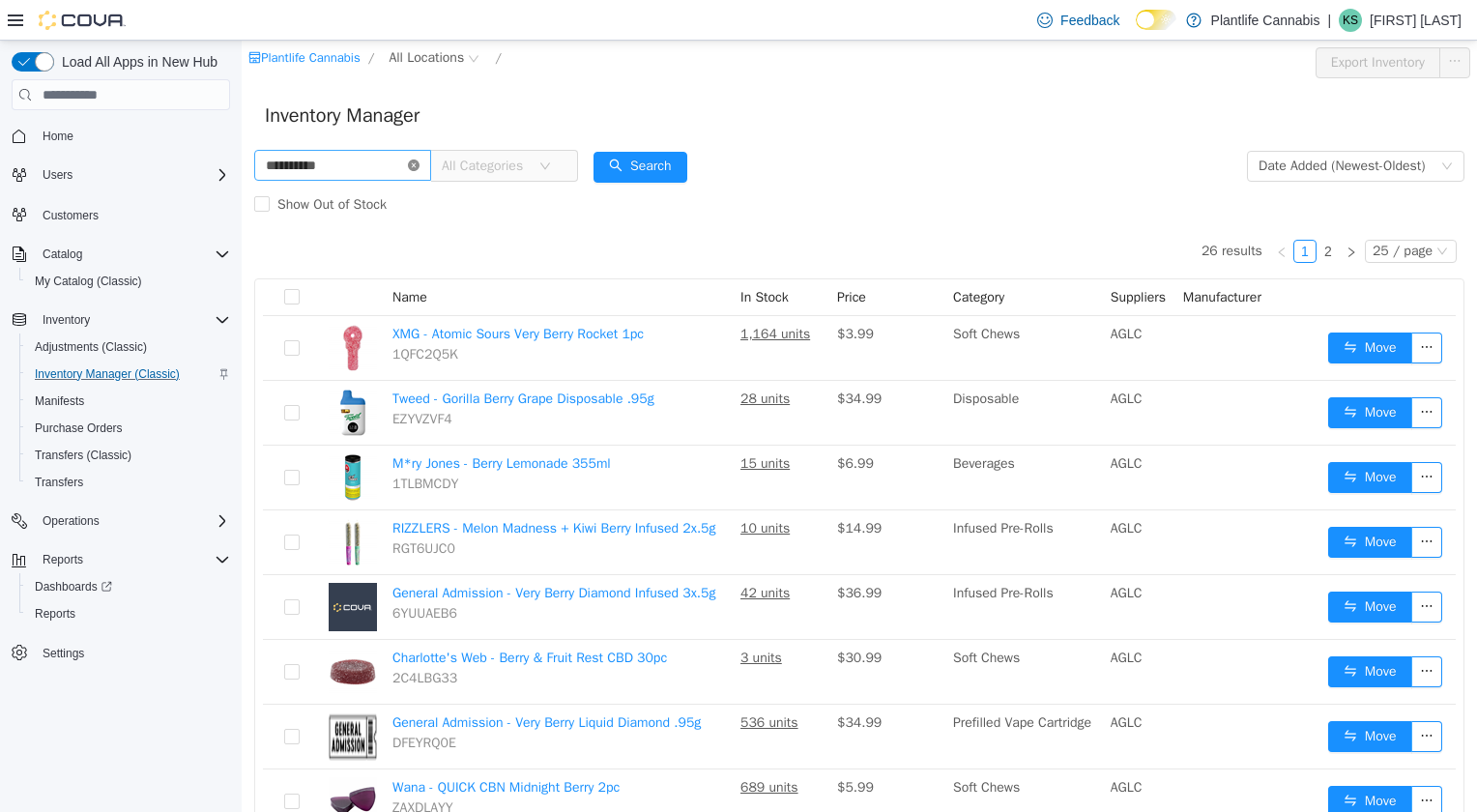 click 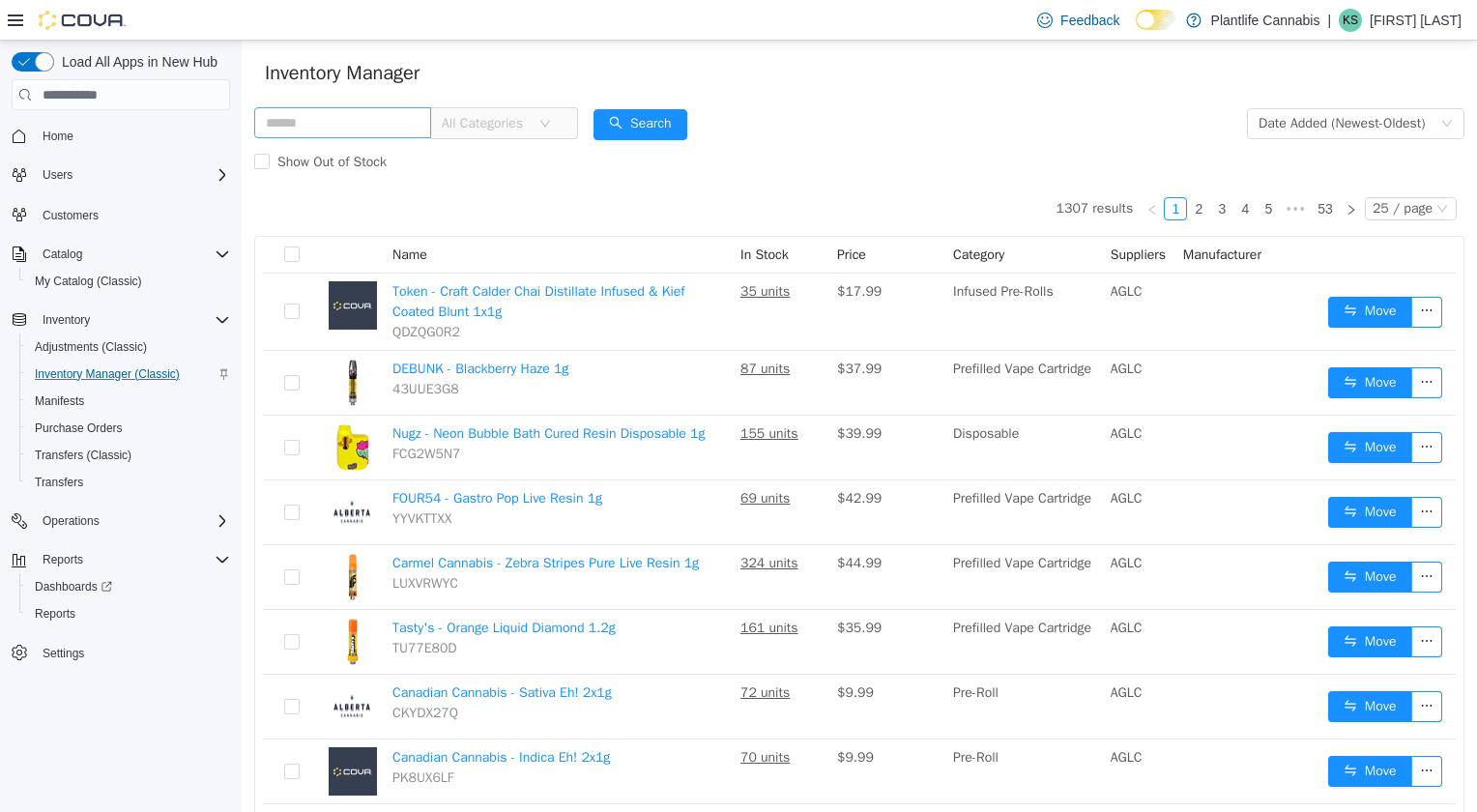scroll, scrollTop: 0, scrollLeft: 0, axis: both 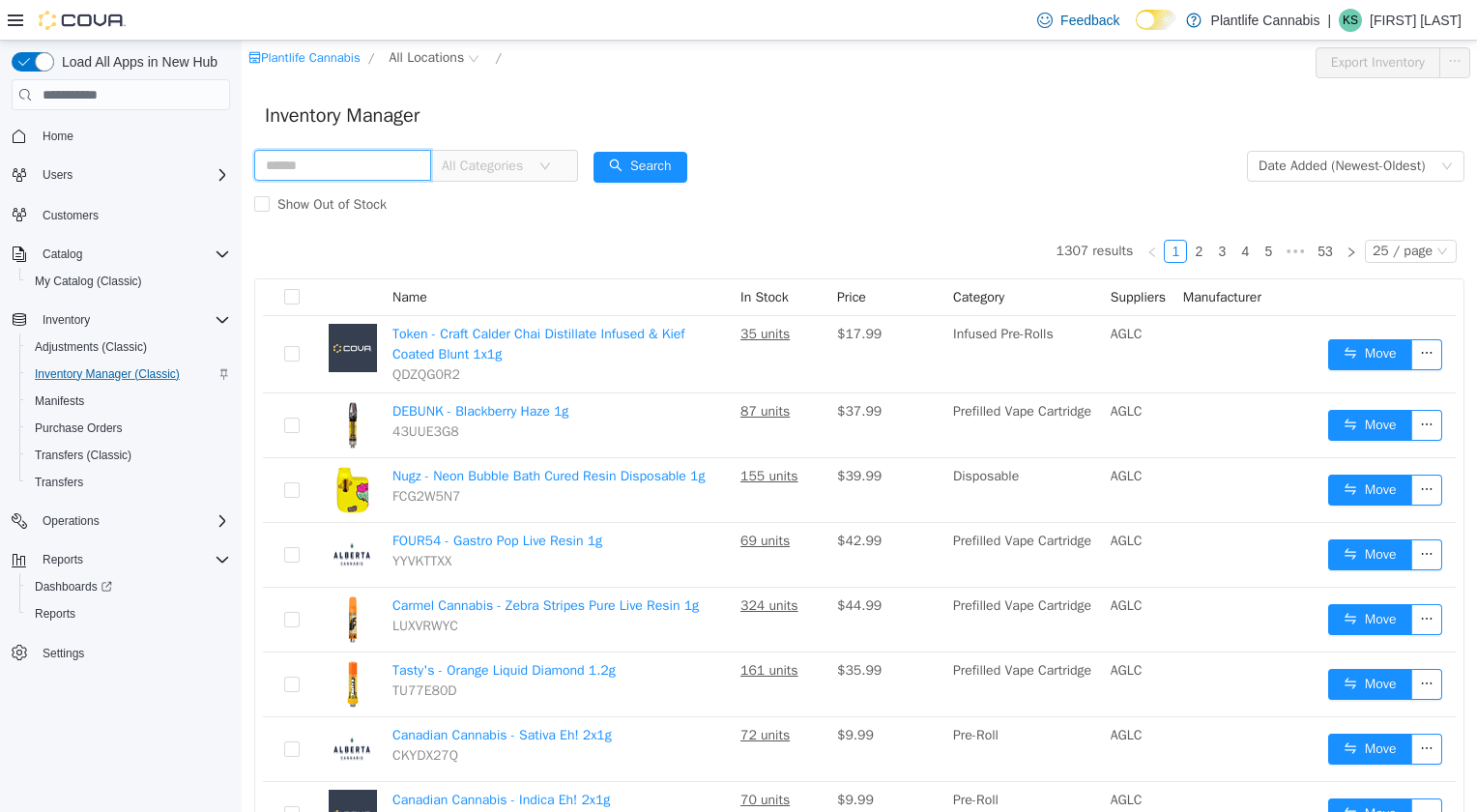 click at bounding box center (342, 165) 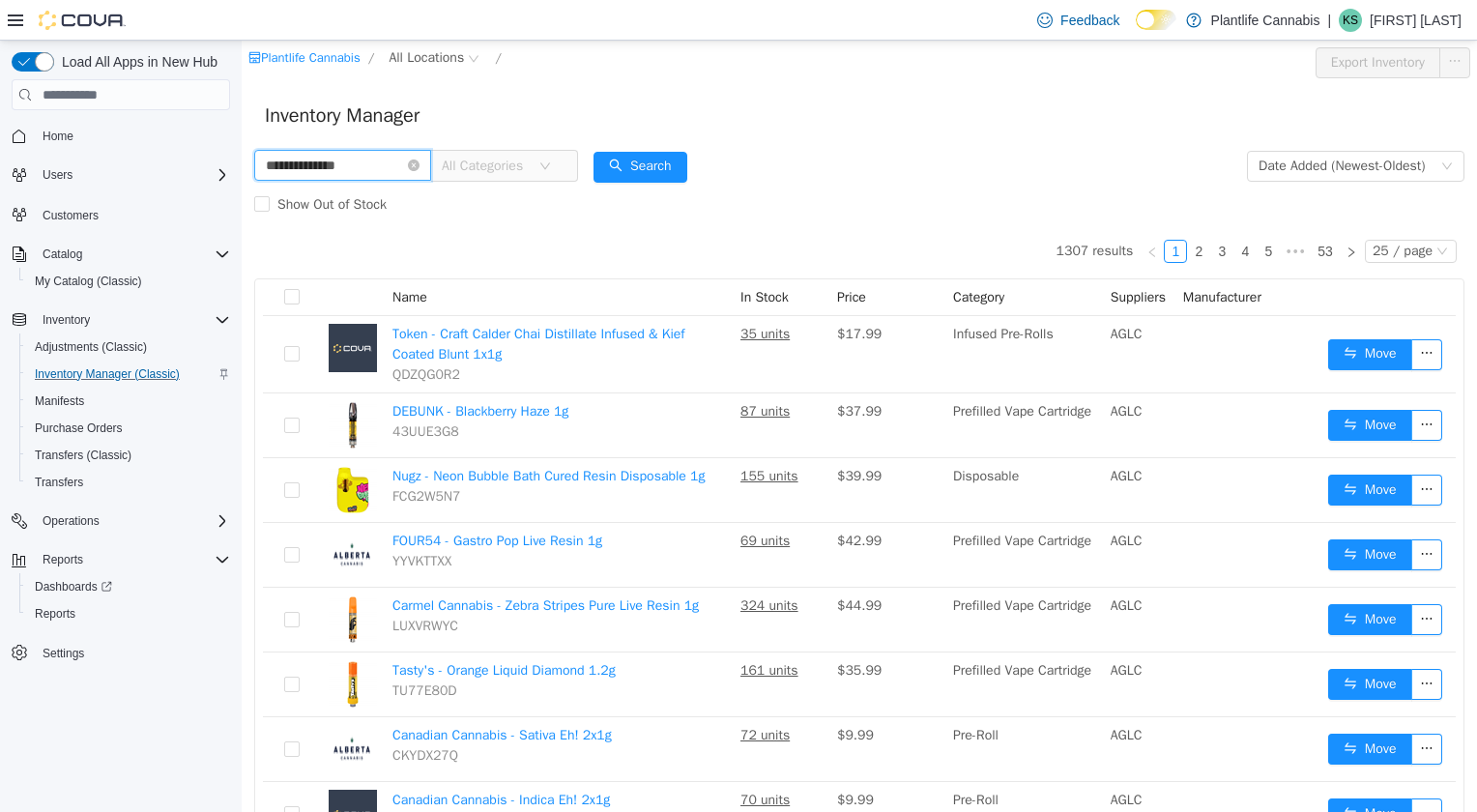 type on "**********" 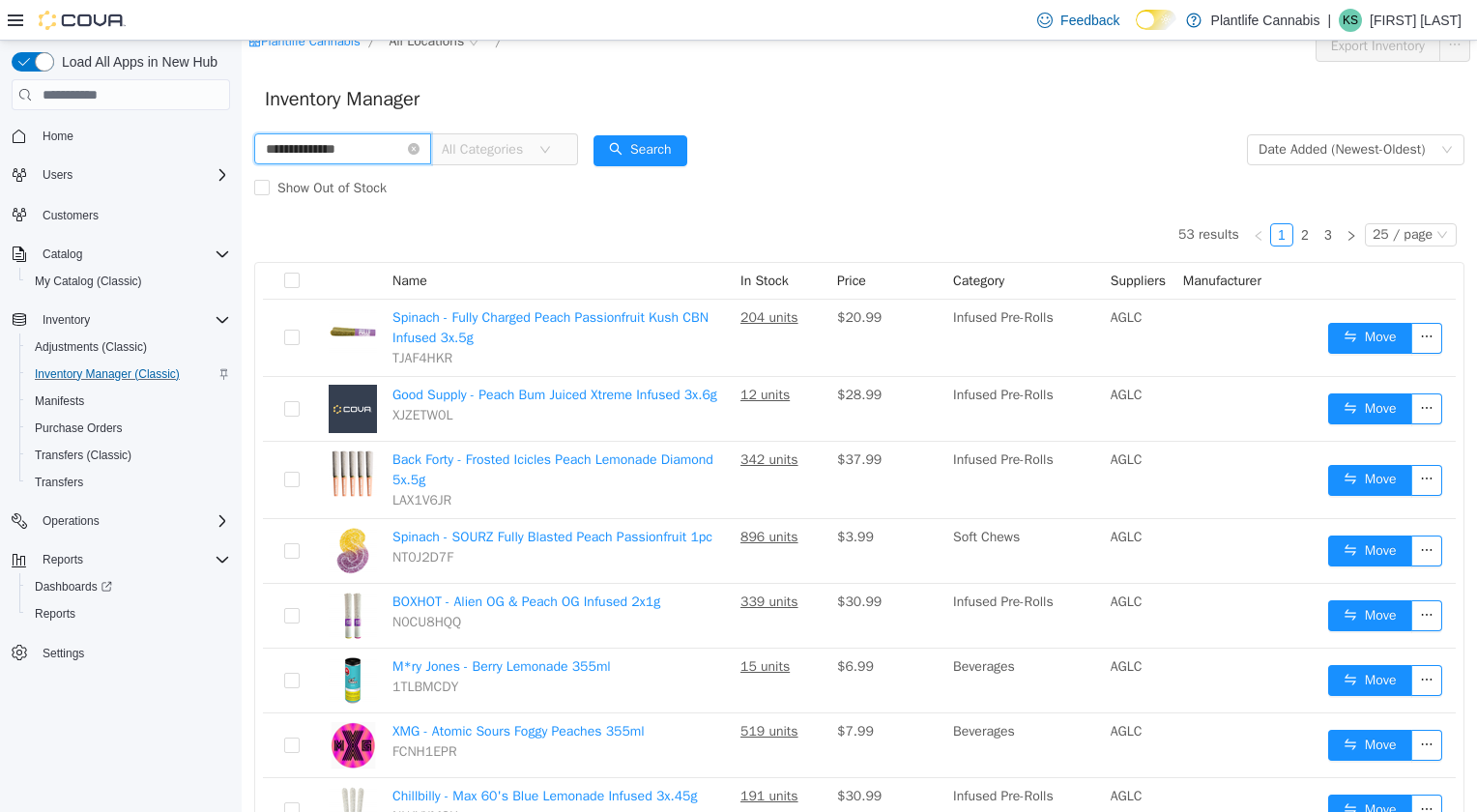 scroll, scrollTop: 0, scrollLeft: 0, axis: both 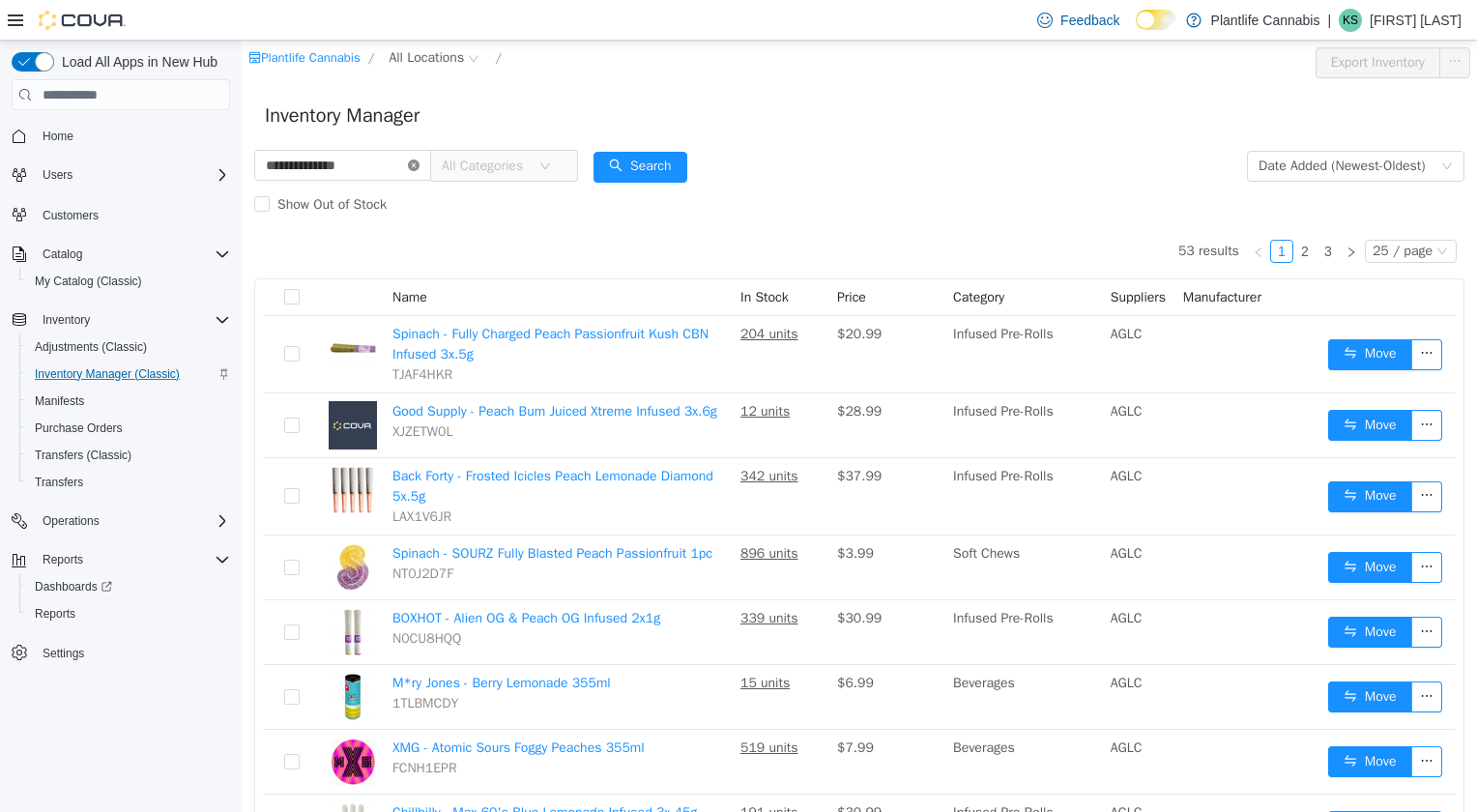 click 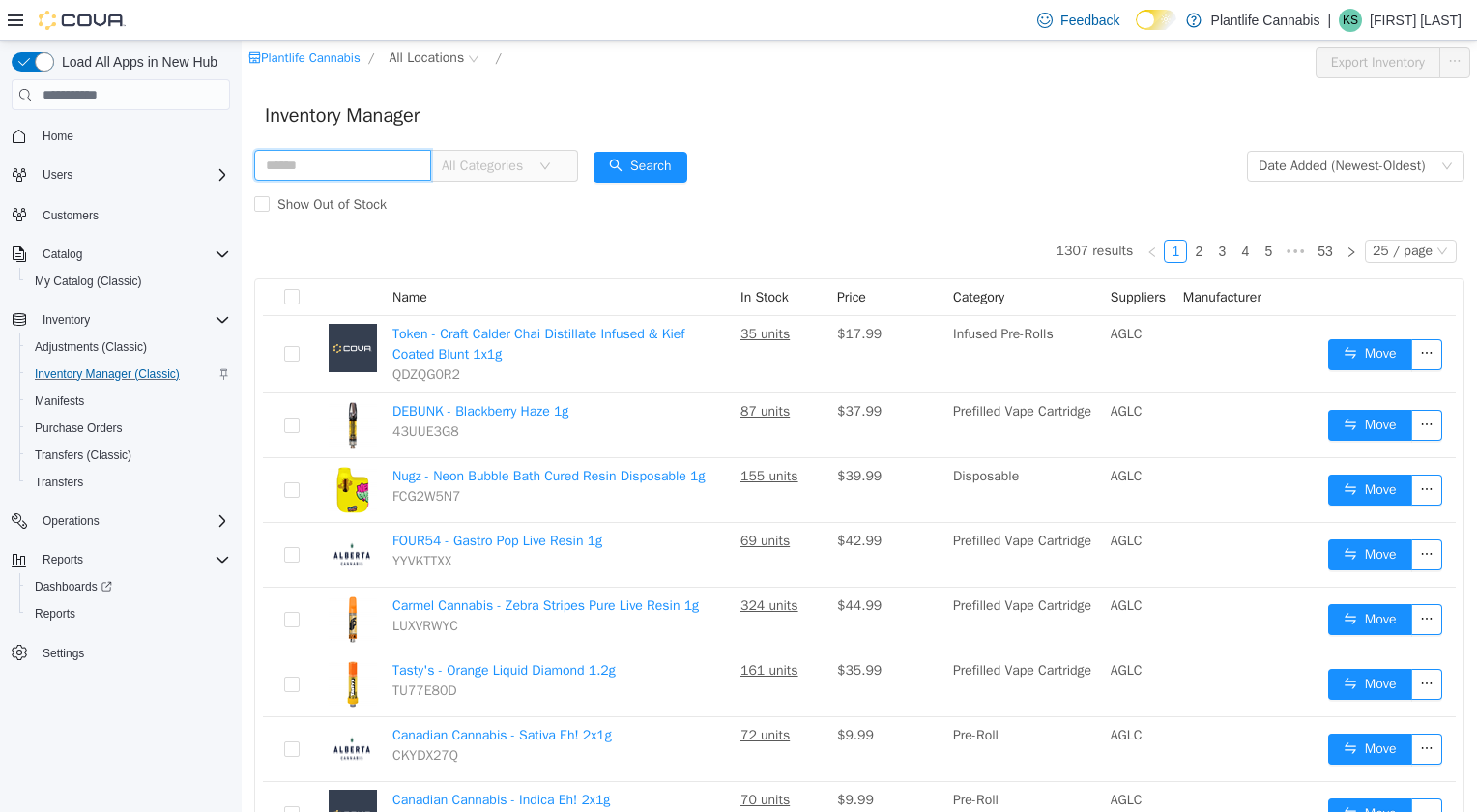 click at bounding box center (342, 165) 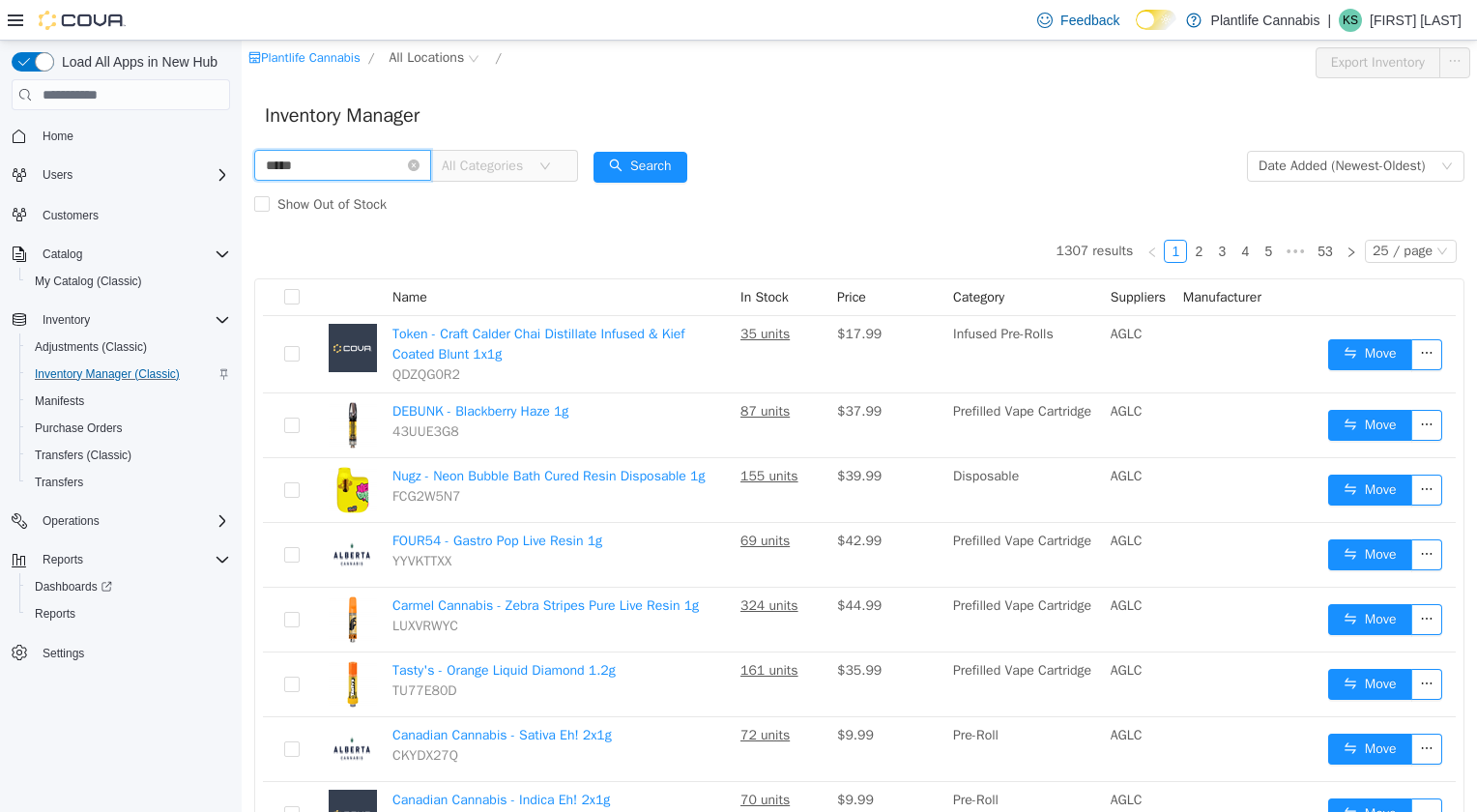 type on "*****" 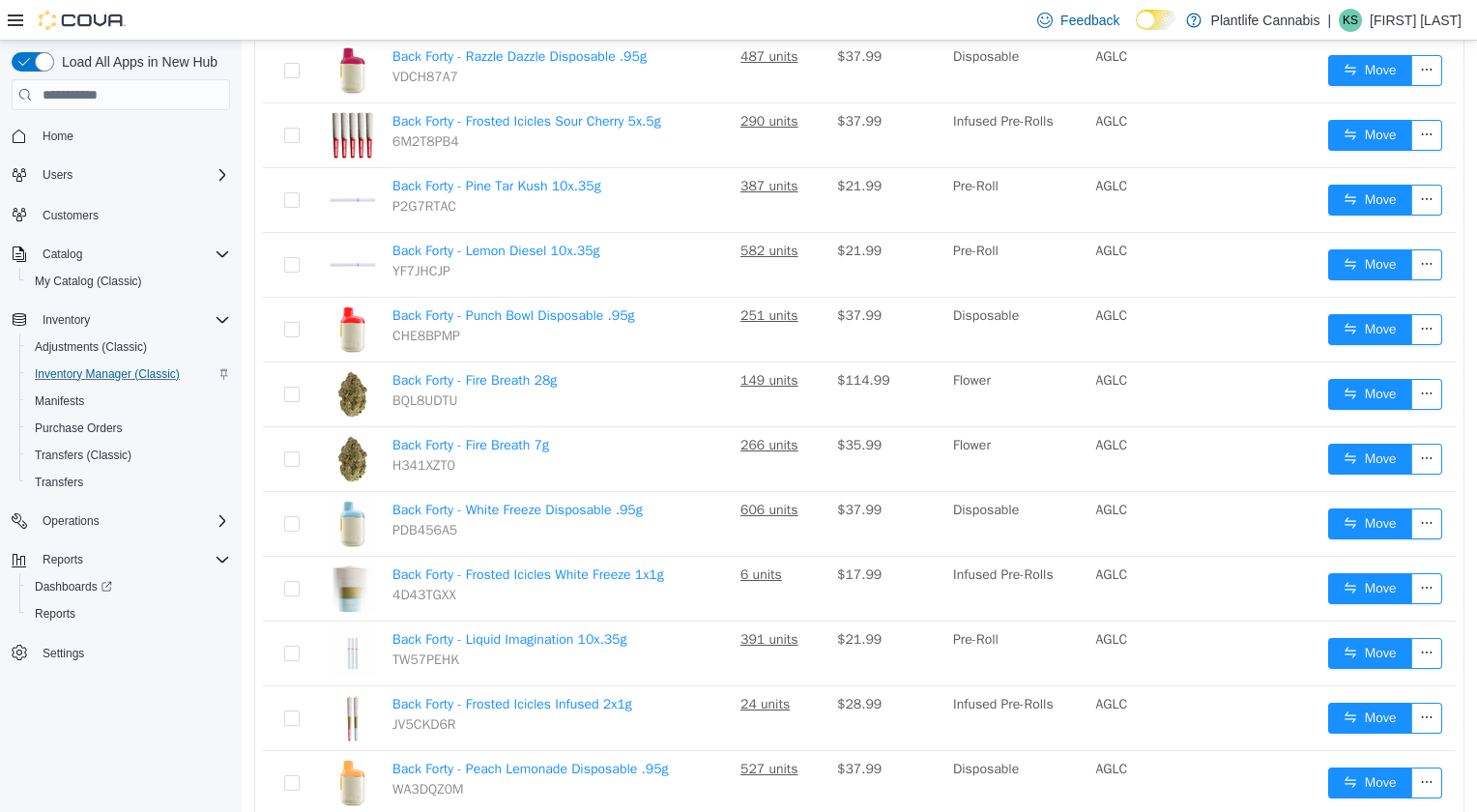 scroll, scrollTop: 1204, scrollLeft: 0, axis: vertical 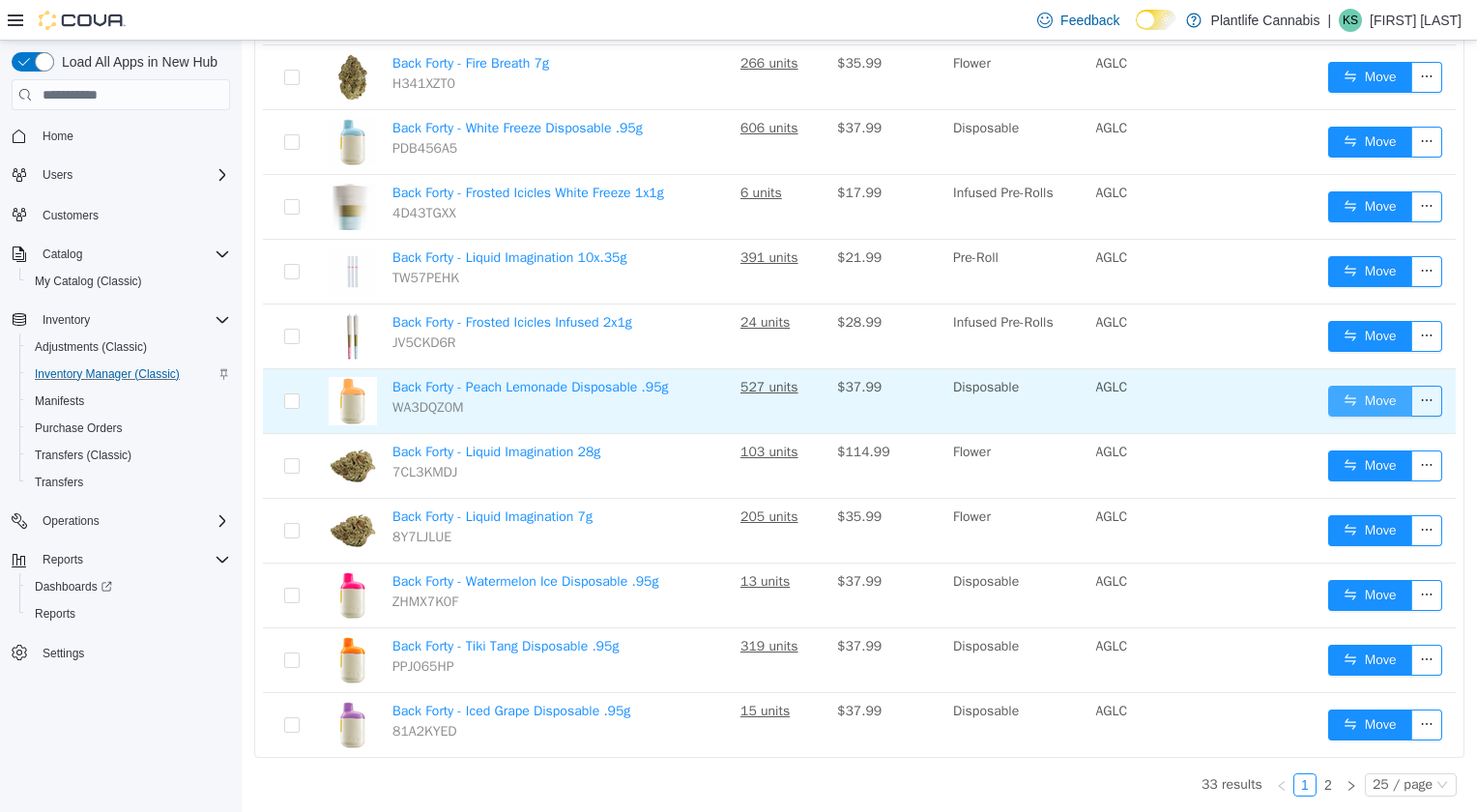 click on "Move" at bounding box center (1370, 401) 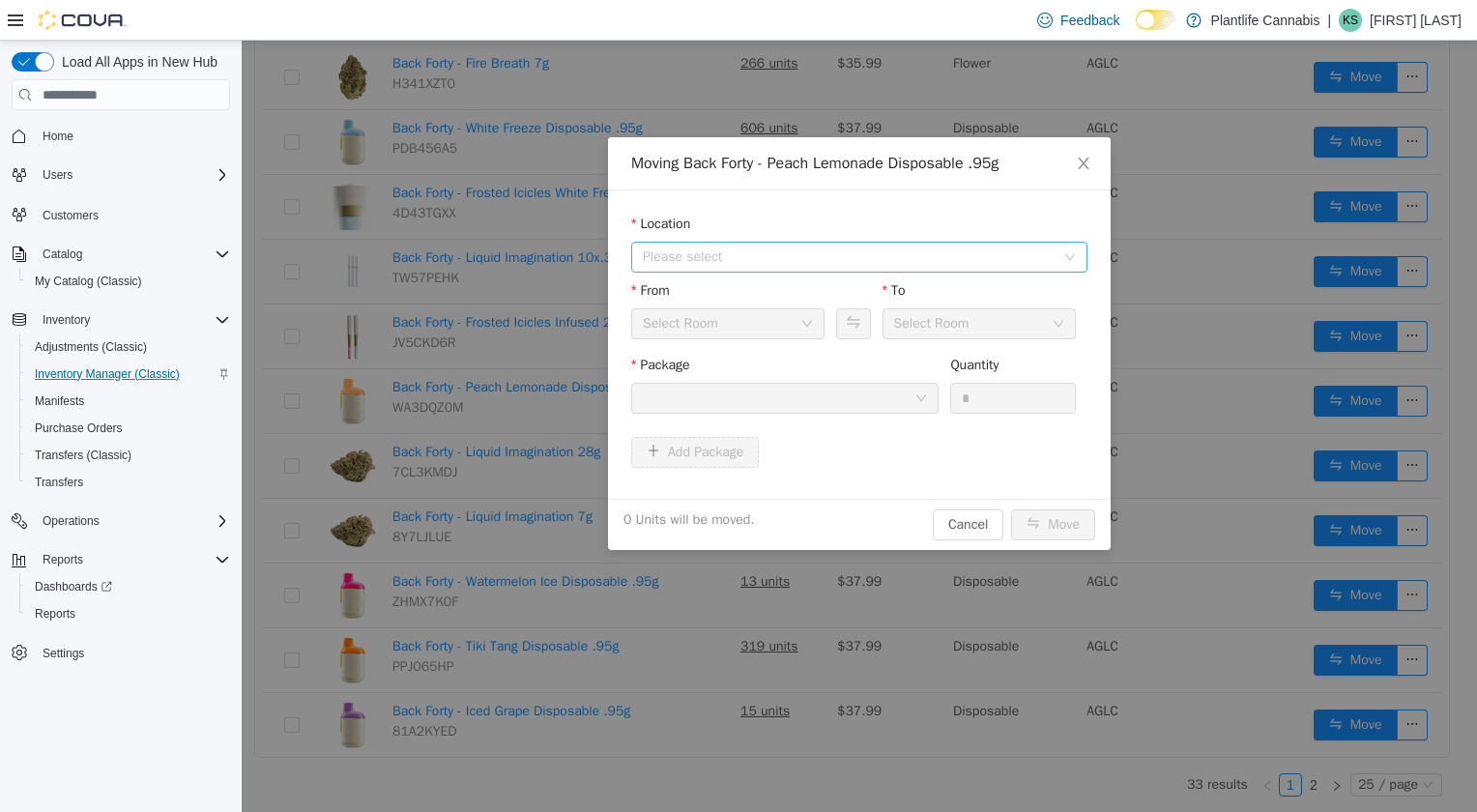 click on "Please select" at bounding box center [849, 257] 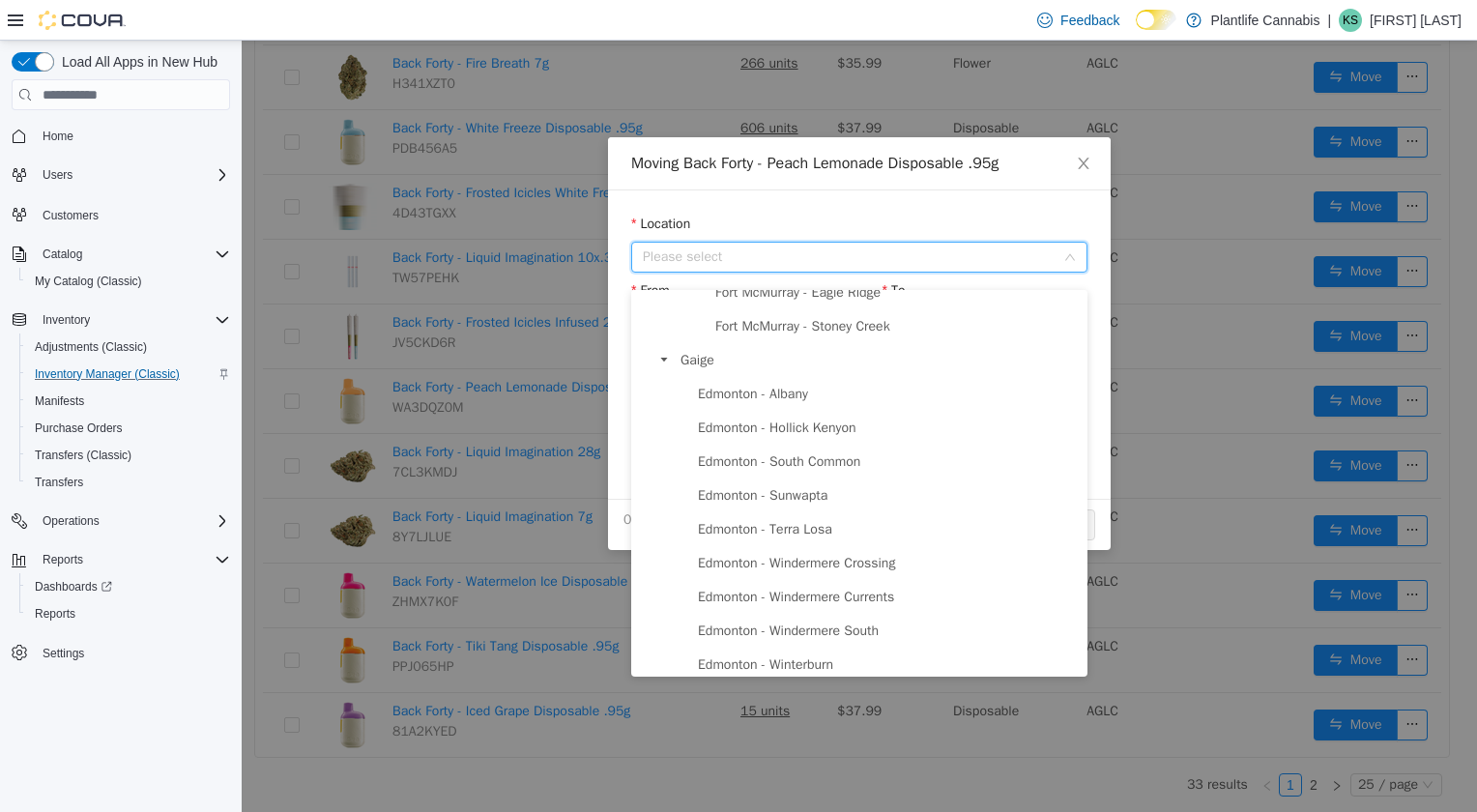 scroll, scrollTop: 399, scrollLeft: 0, axis: vertical 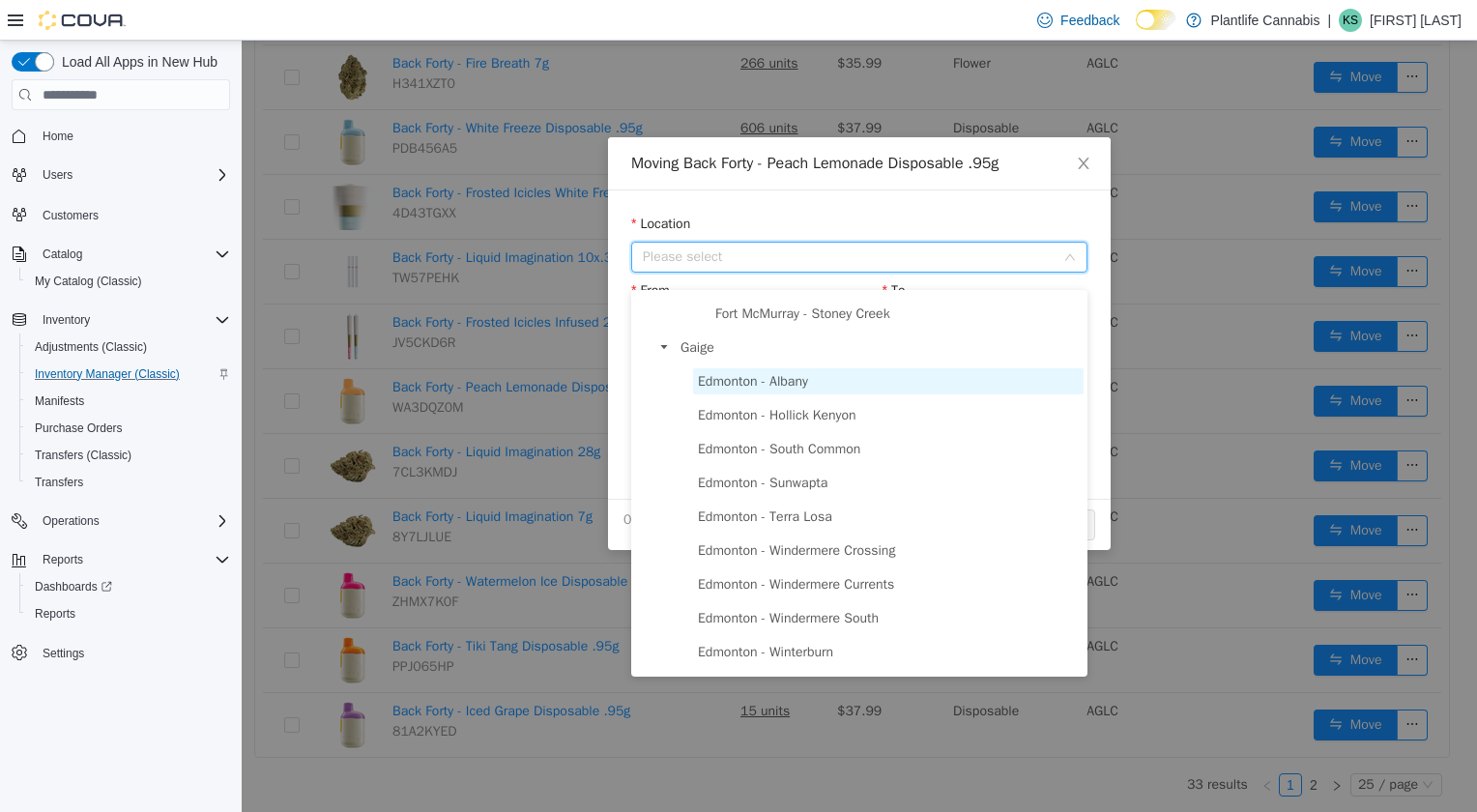 click on "Edmonton - Albany" at bounding box center [753, 381] 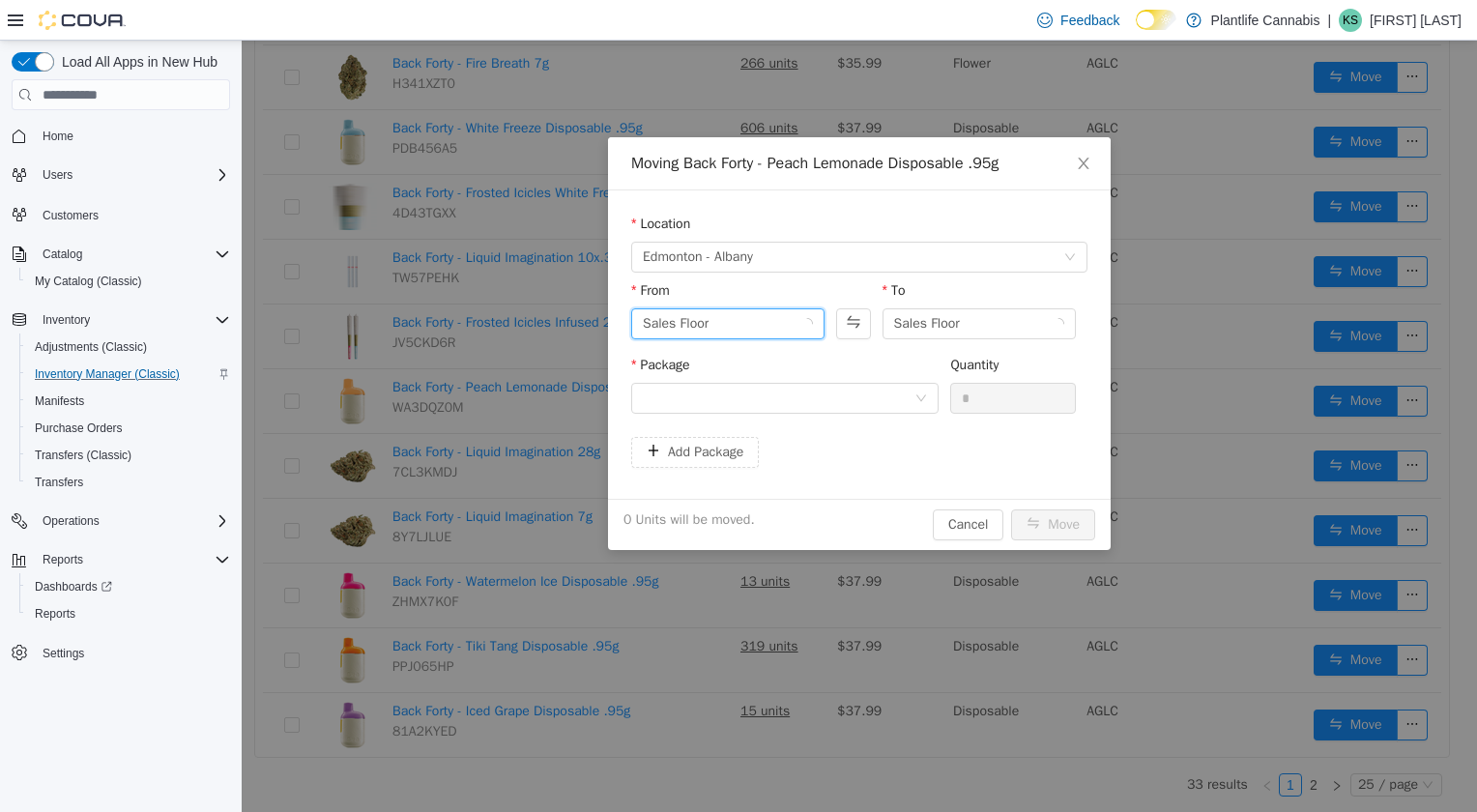 click on "Sales Floor" at bounding box center (721, 324) 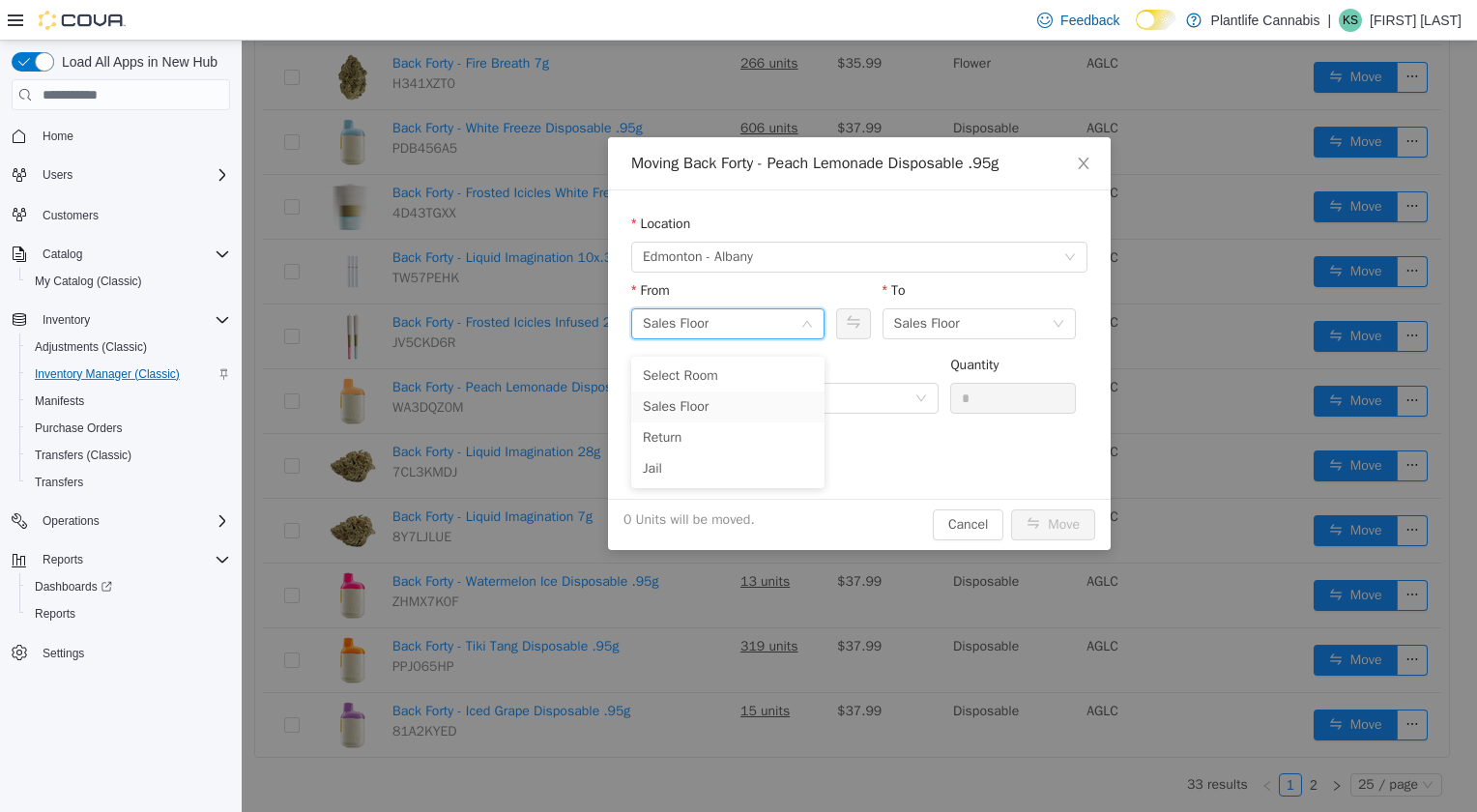 click on "To" at bounding box center [979, 294] 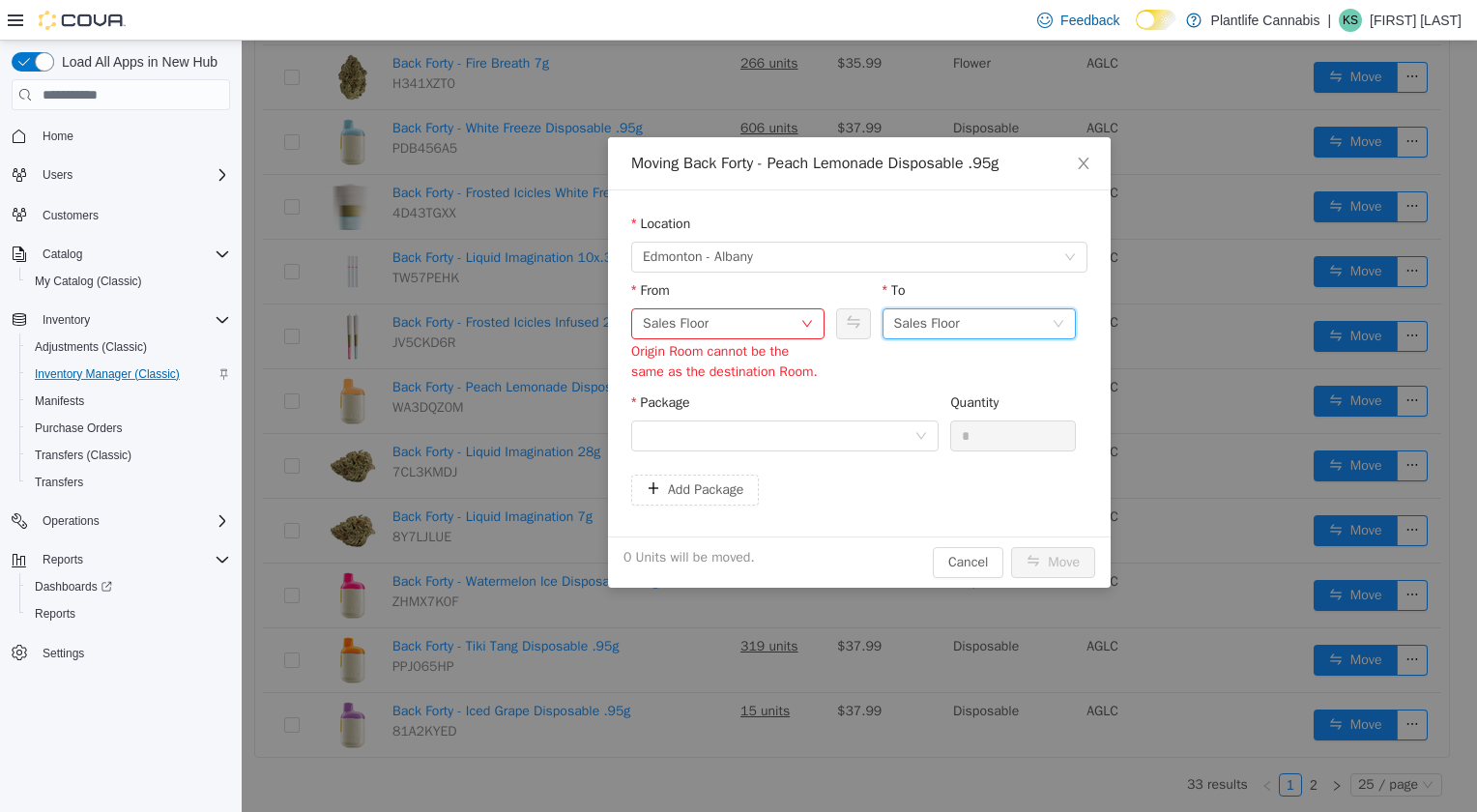 click on "Sales Floor" at bounding box center (927, 324) 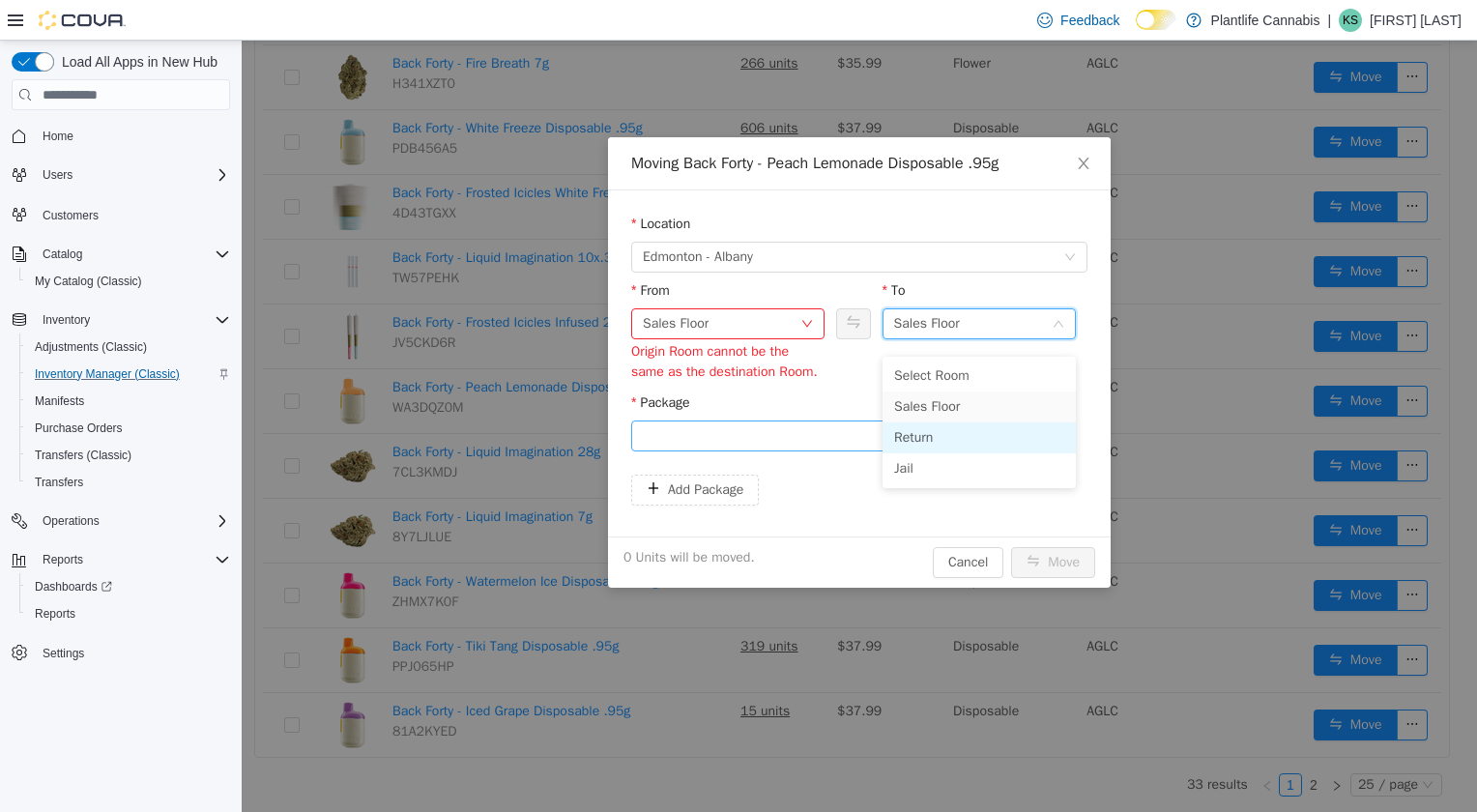 click on "Return" at bounding box center (979, 438) 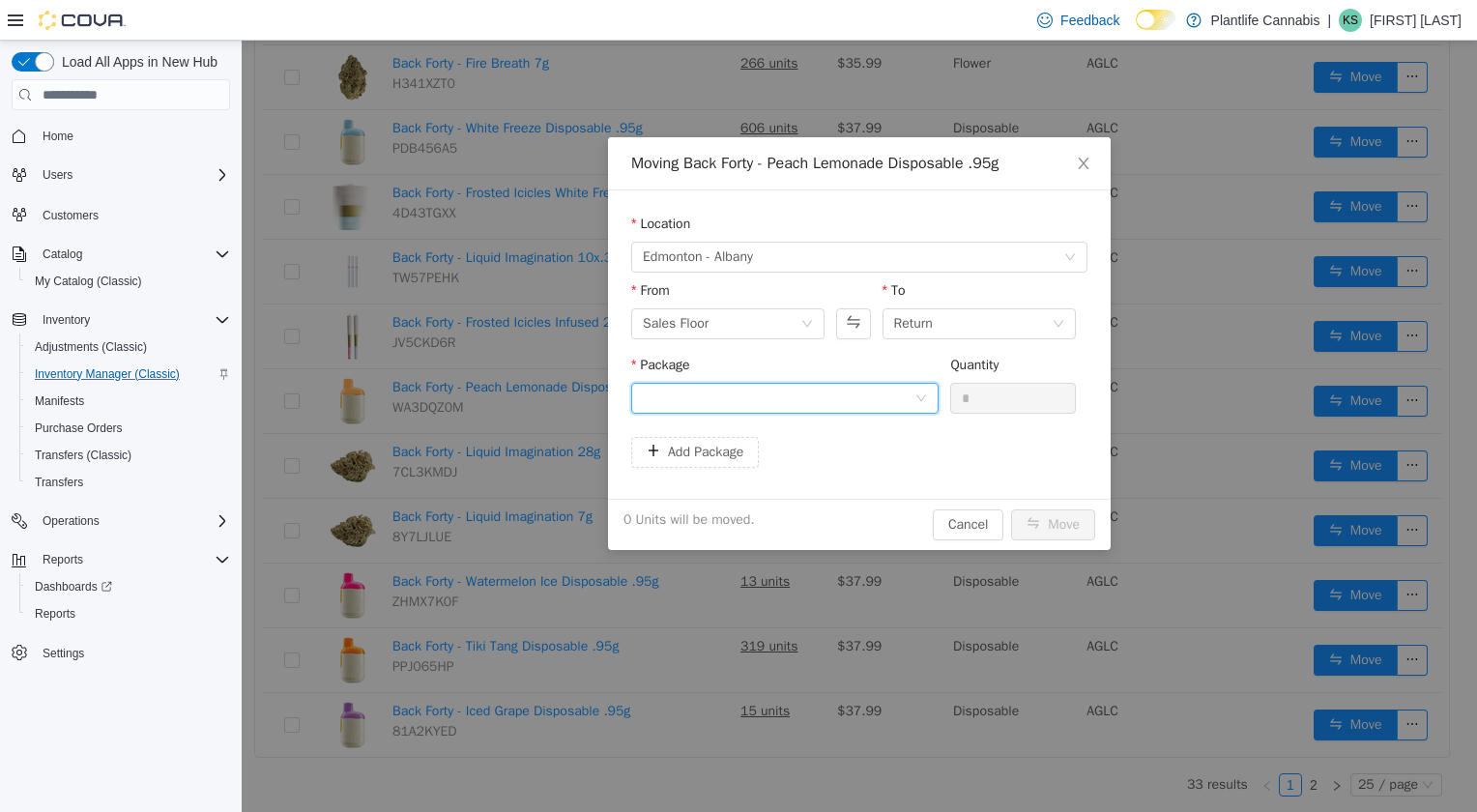 click at bounding box center [778, 398] 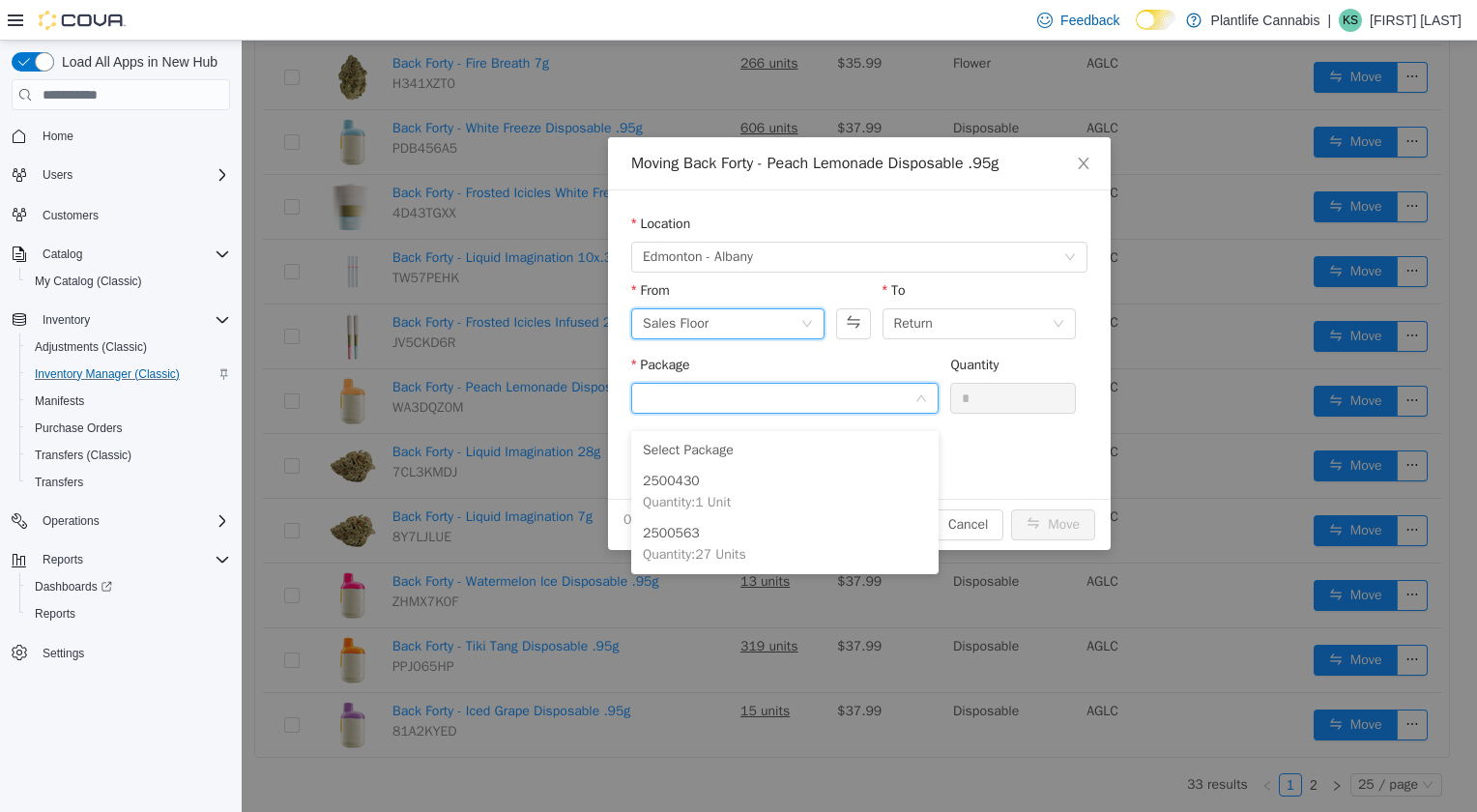 drag, startPoint x: 747, startPoint y: 308, endPoint x: 761, endPoint y: 327, distance: 23.600847 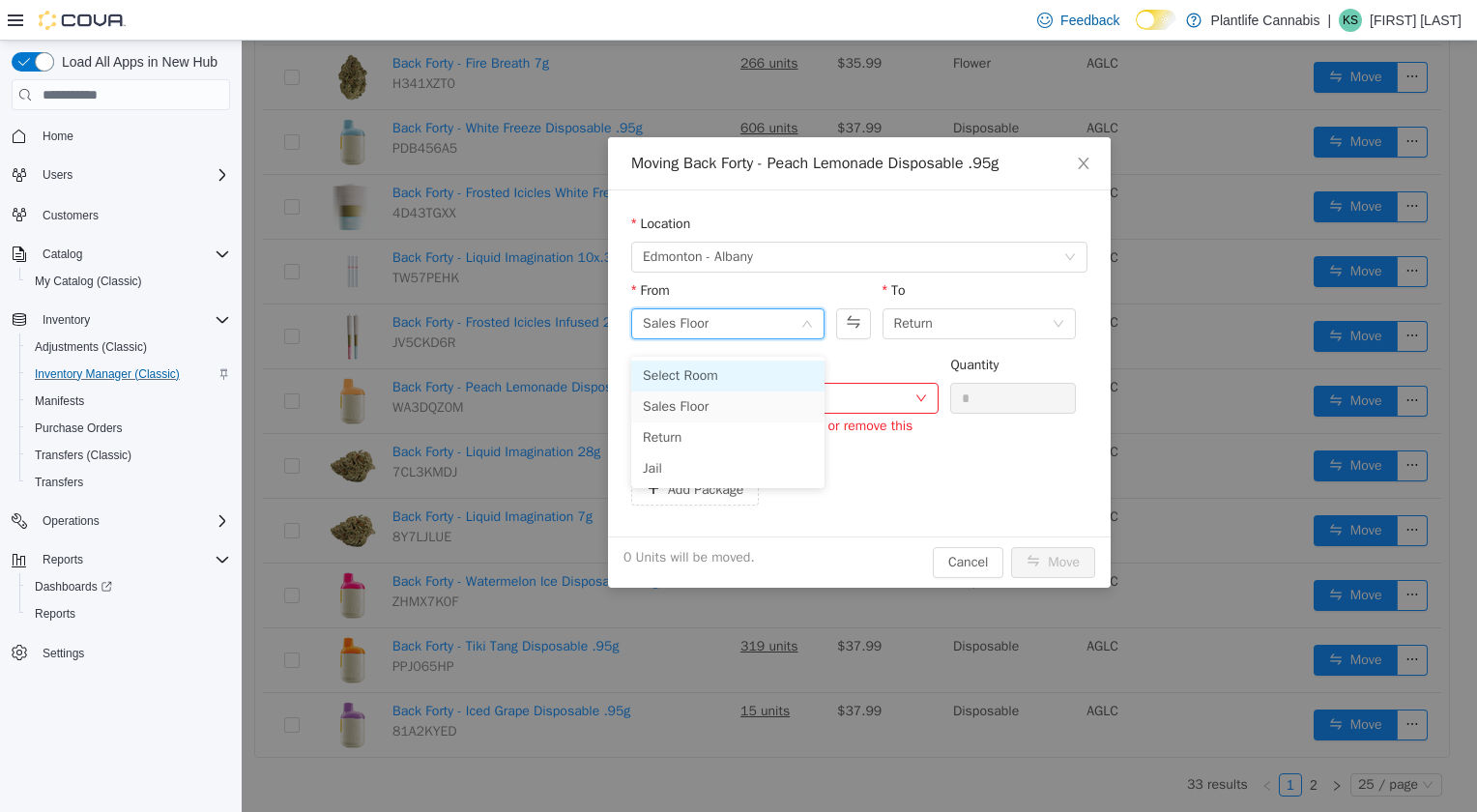 click on "Select Room" at bounding box center (728, 376) 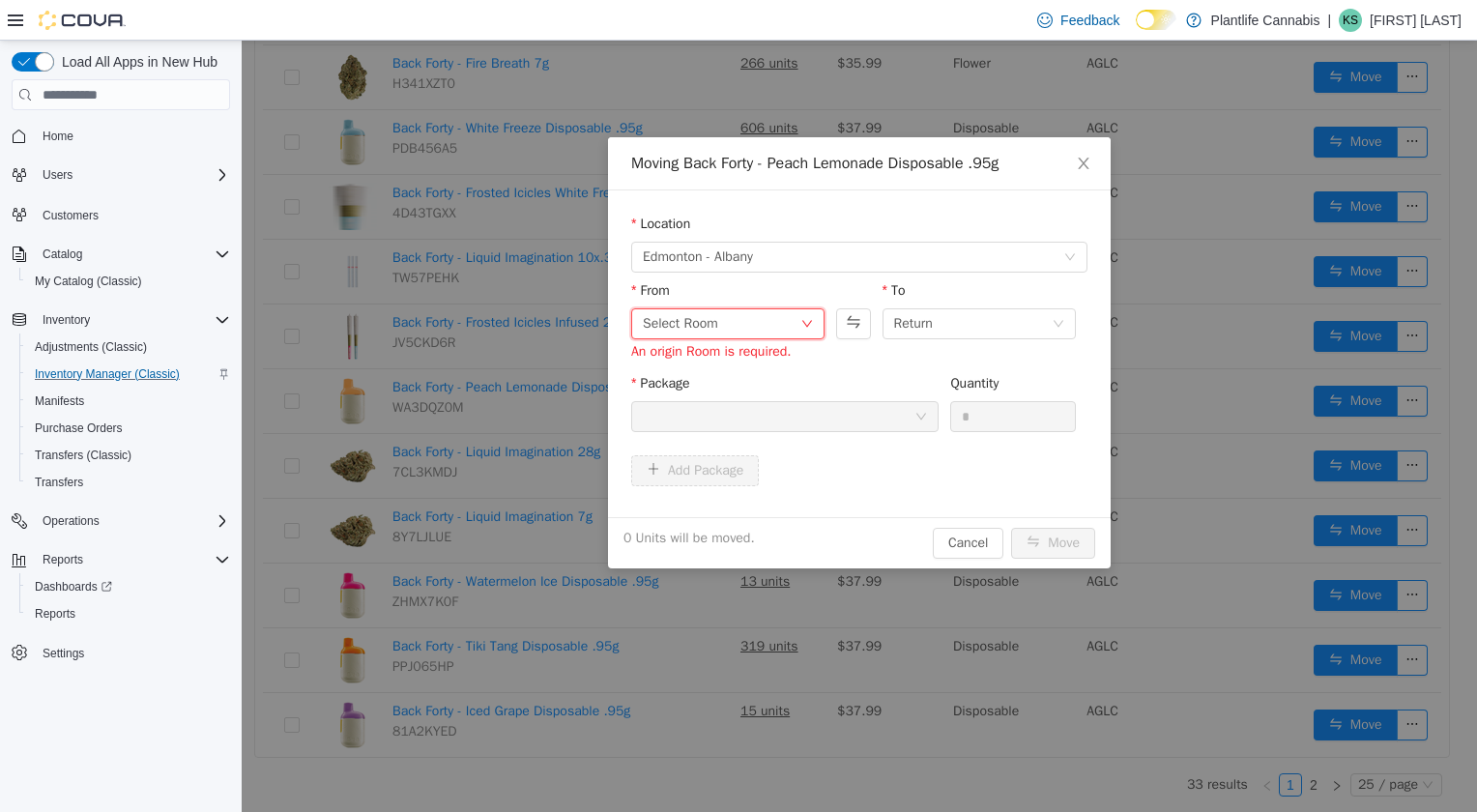 click on "Select Room" at bounding box center [721, 324] 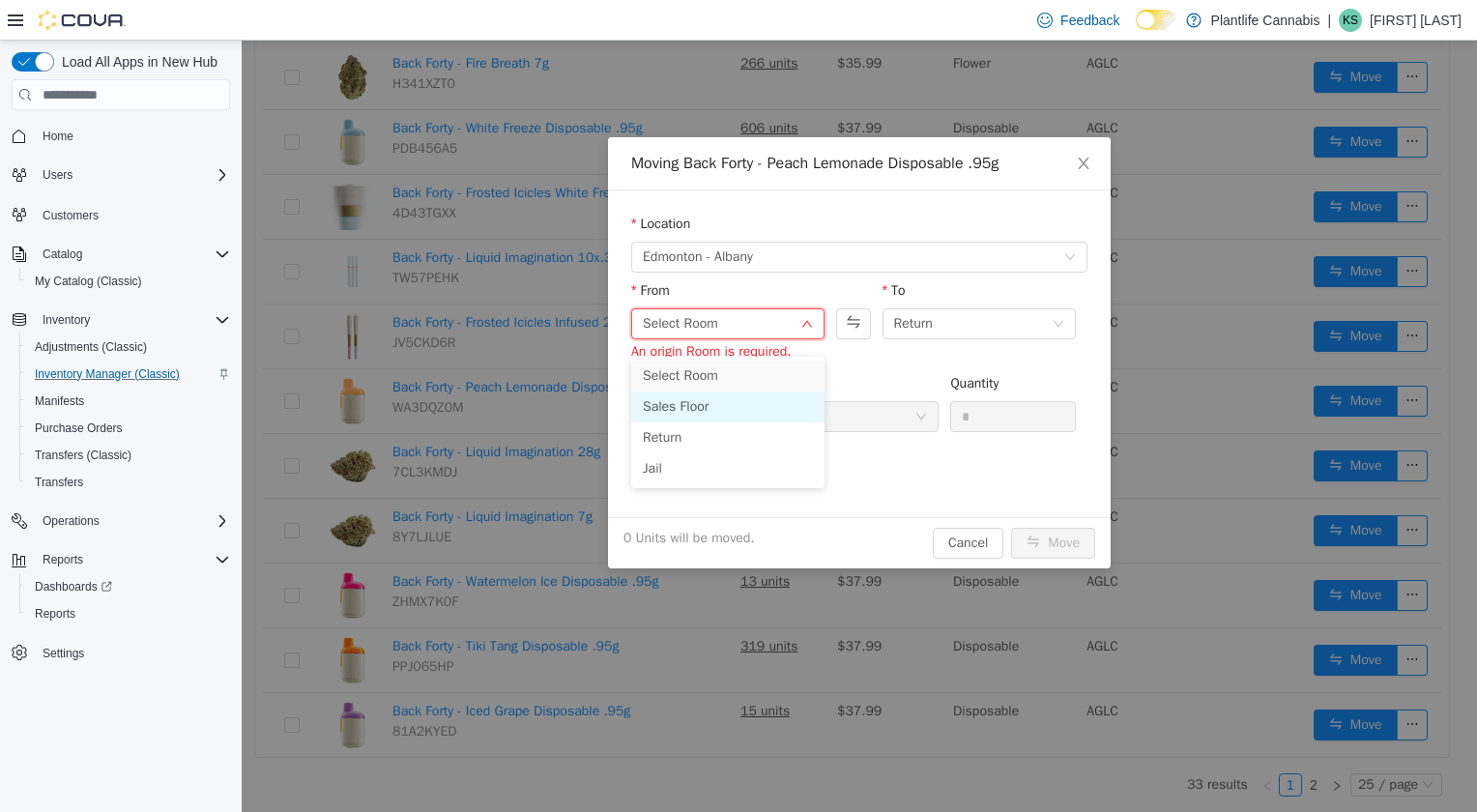 click on "Sales Floor" at bounding box center [728, 407] 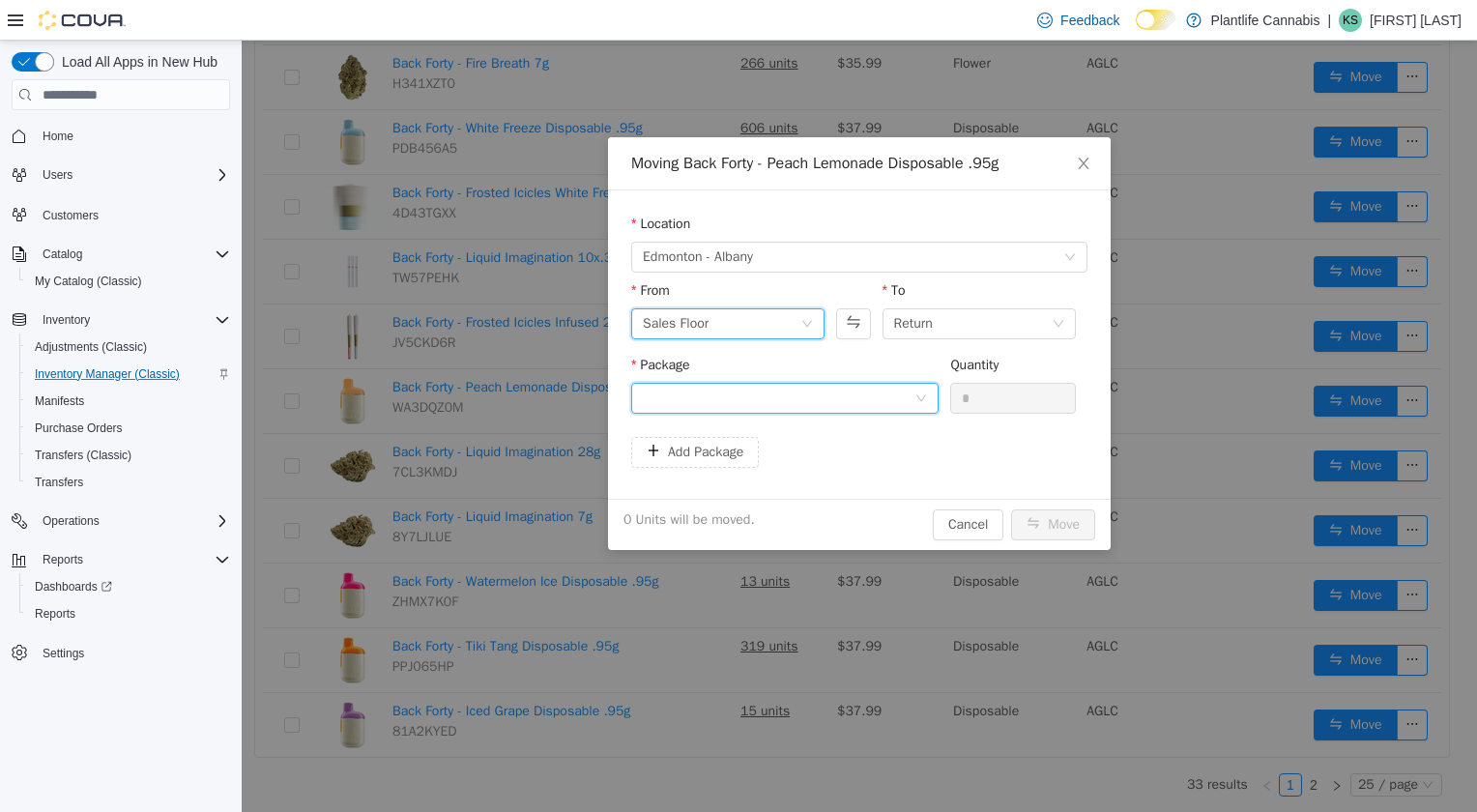 click at bounding box center [778, 398] 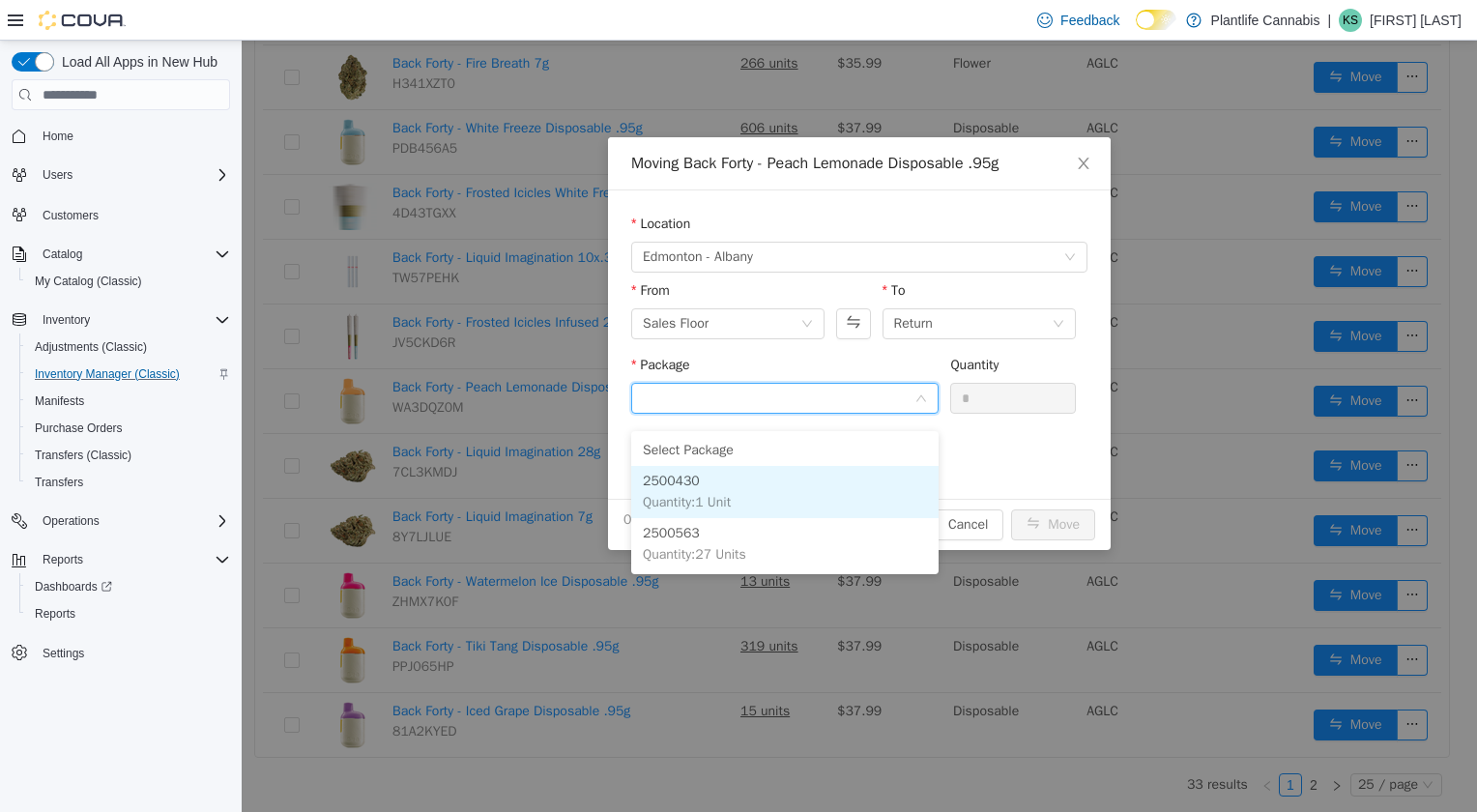 click on "2500430 Quantity :  1 Unit" at bounding box center [785, 492] 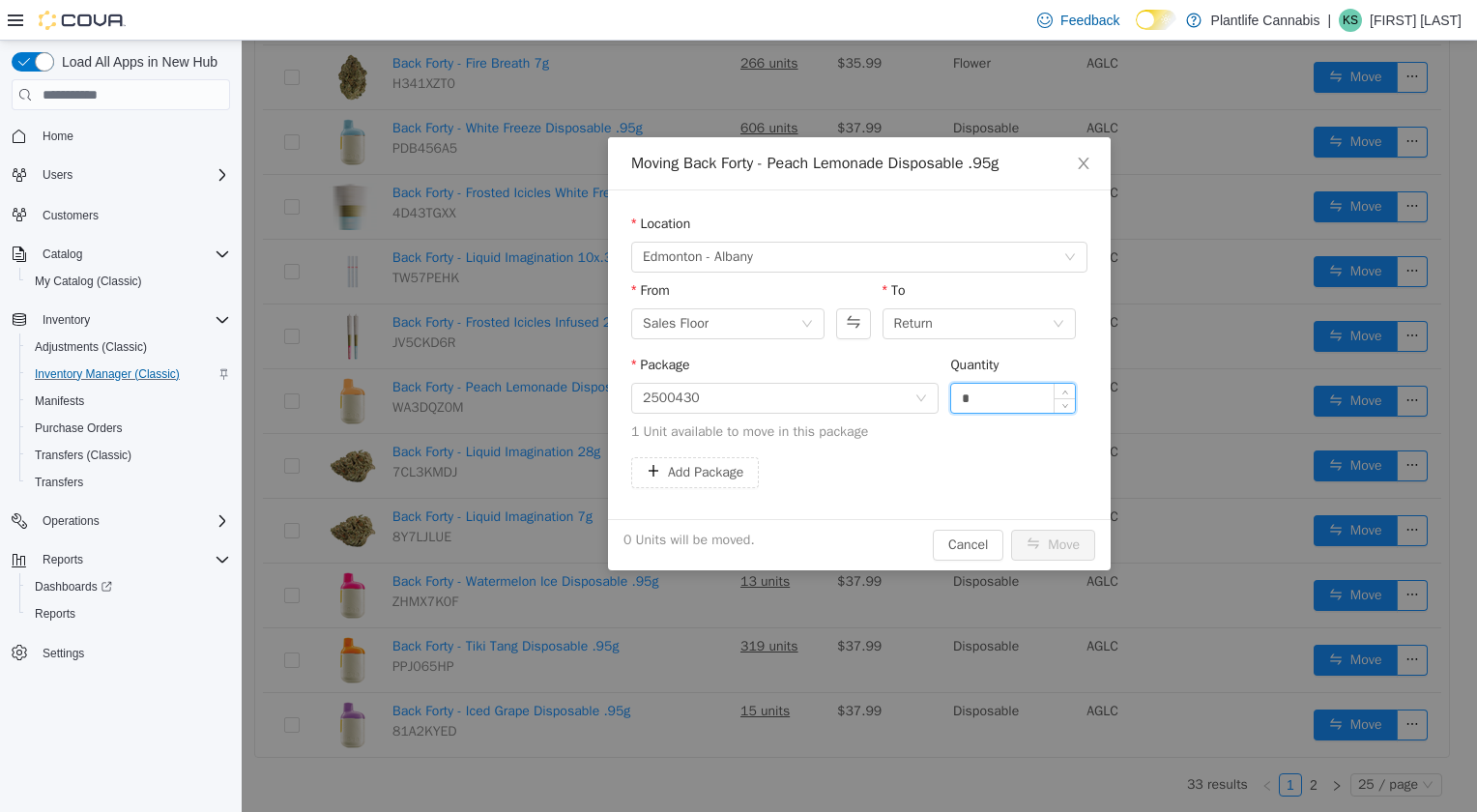 click on "*" at bounding box center (1013, 398) 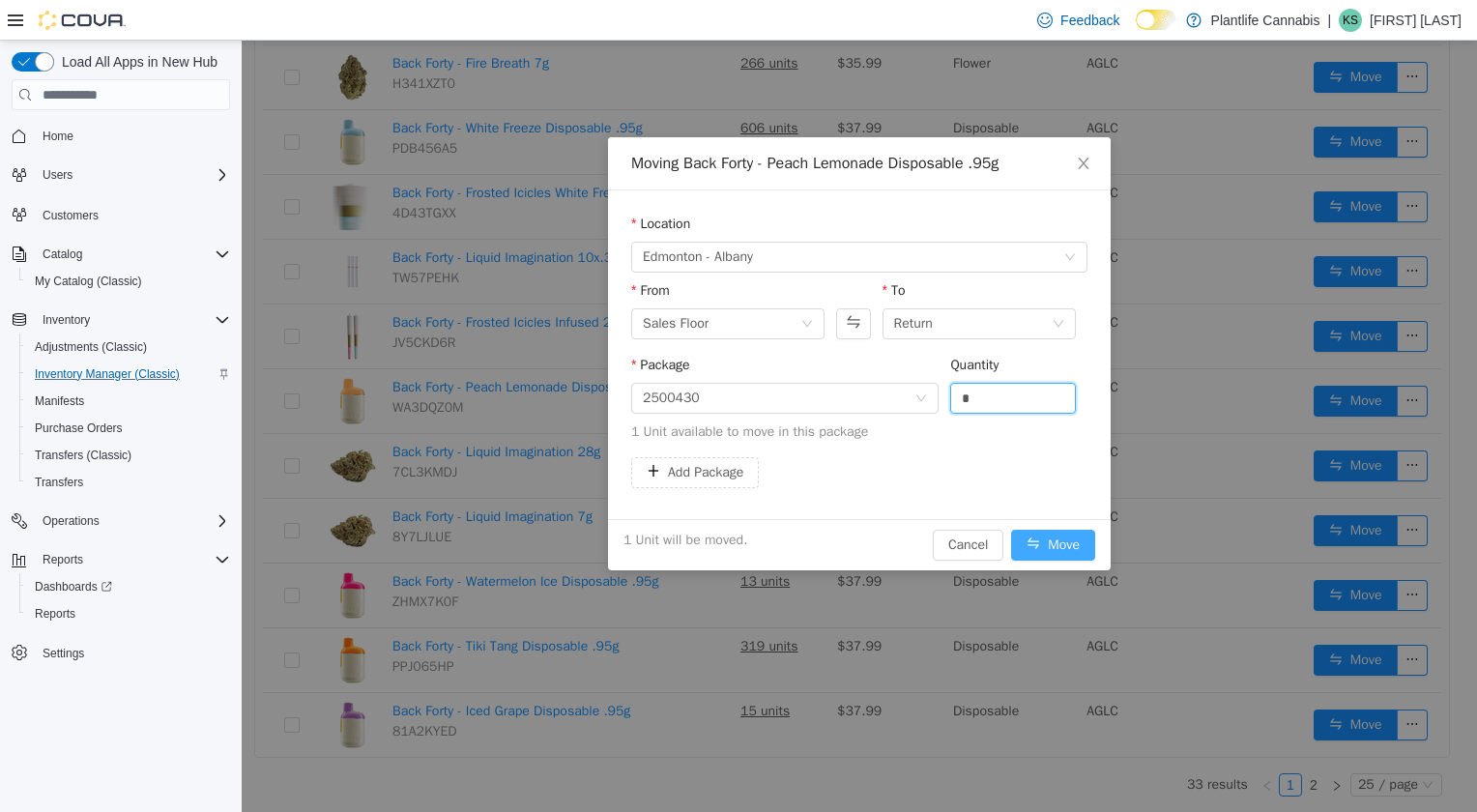 type on "*" 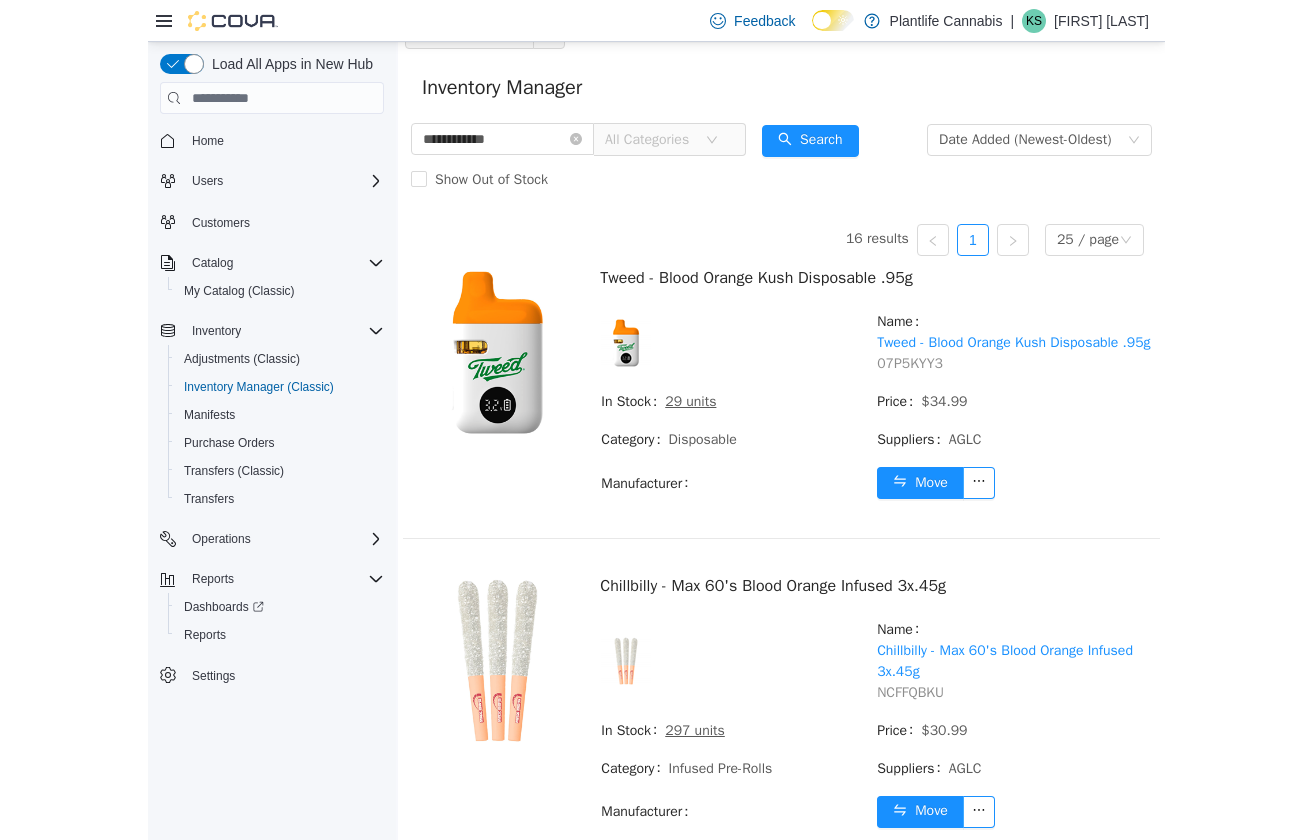 scroll, scrollTop: 0, scrollLeft: 0, axis: both 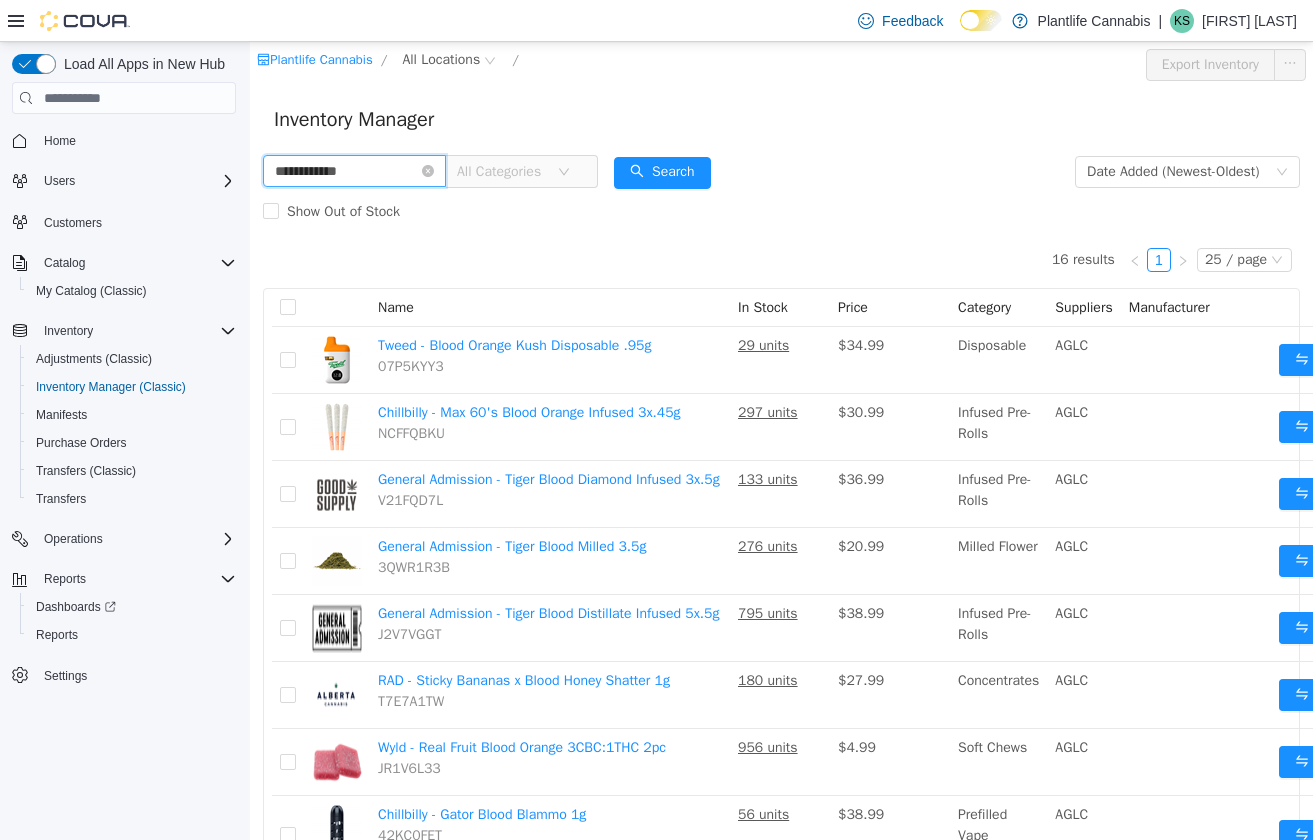 click on "**********" at bounding box center (354, 171) 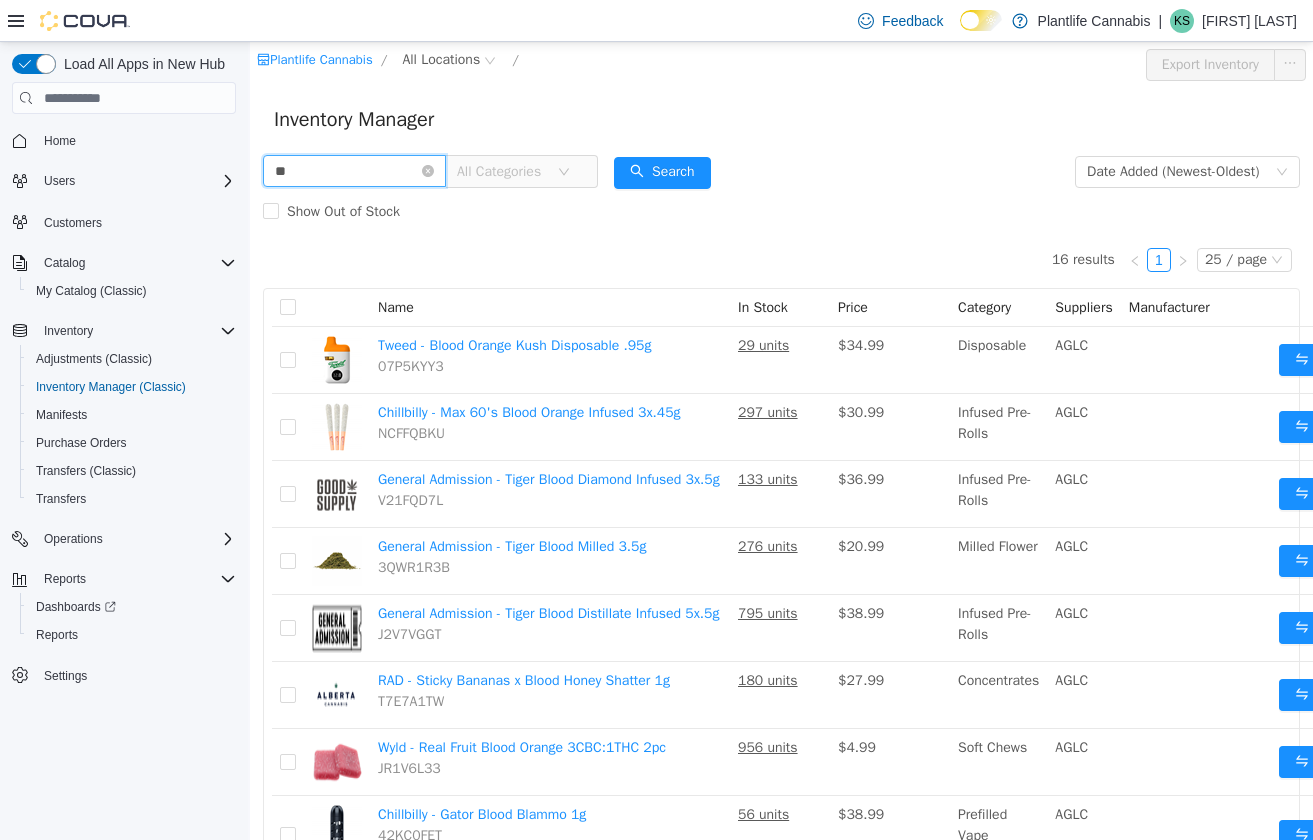 type on "*" 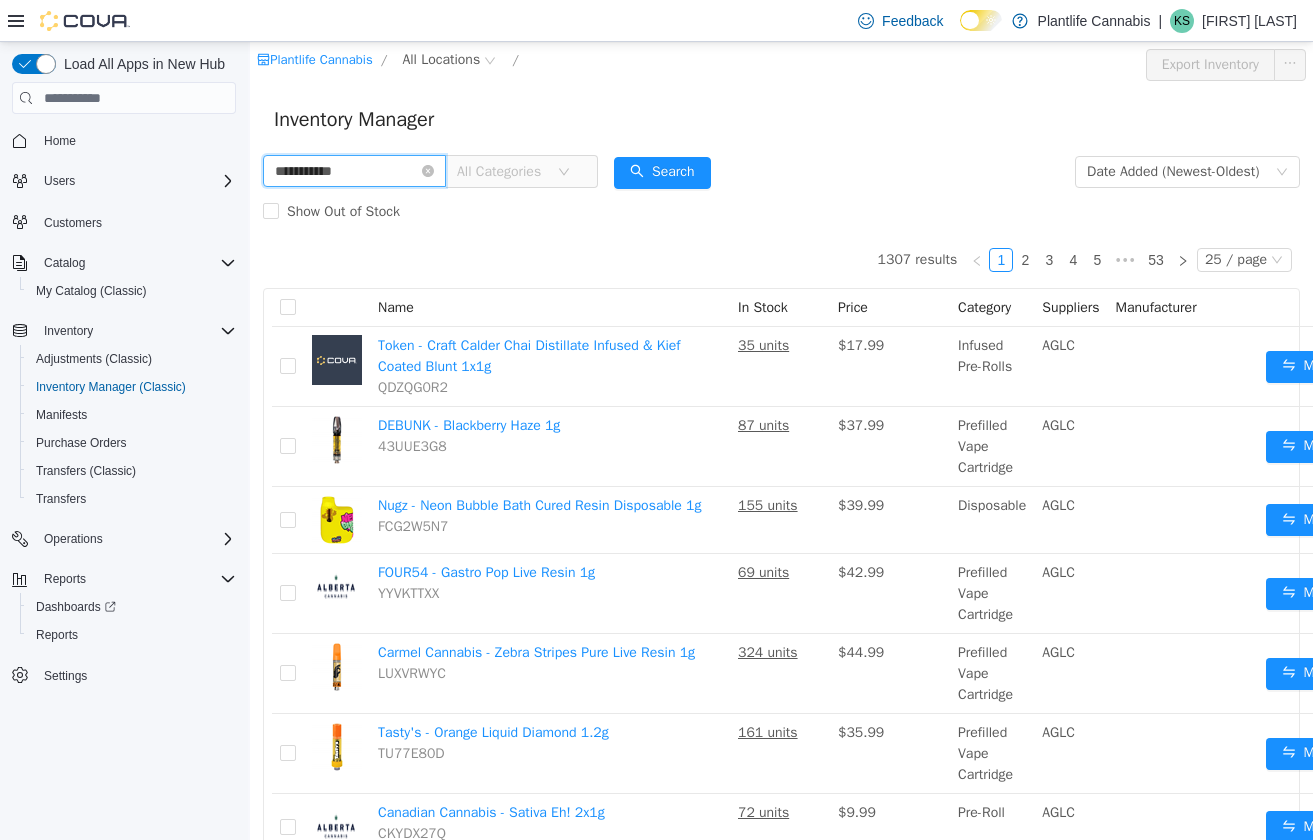 type on "**********" 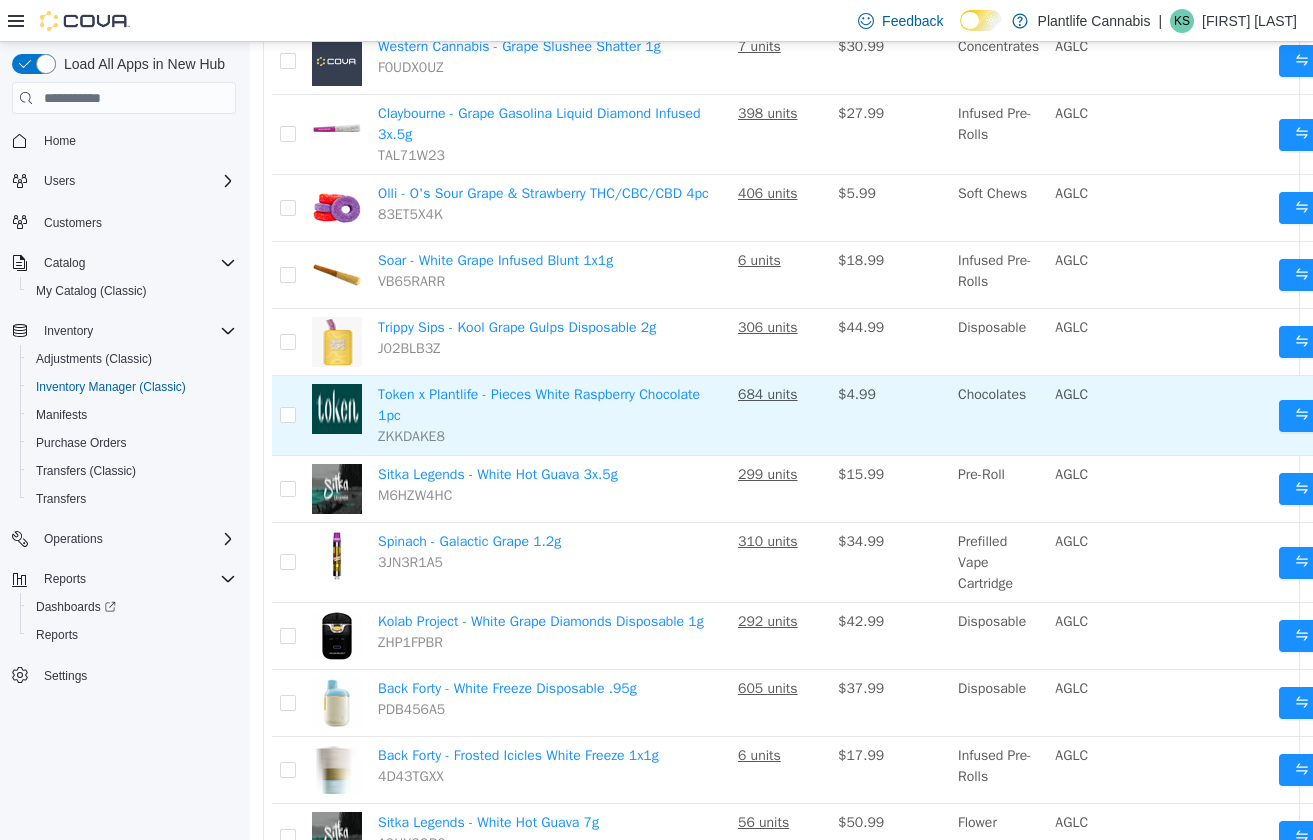 scroll, scrollTop: 944, scrollLeft: 0, axis: vertical 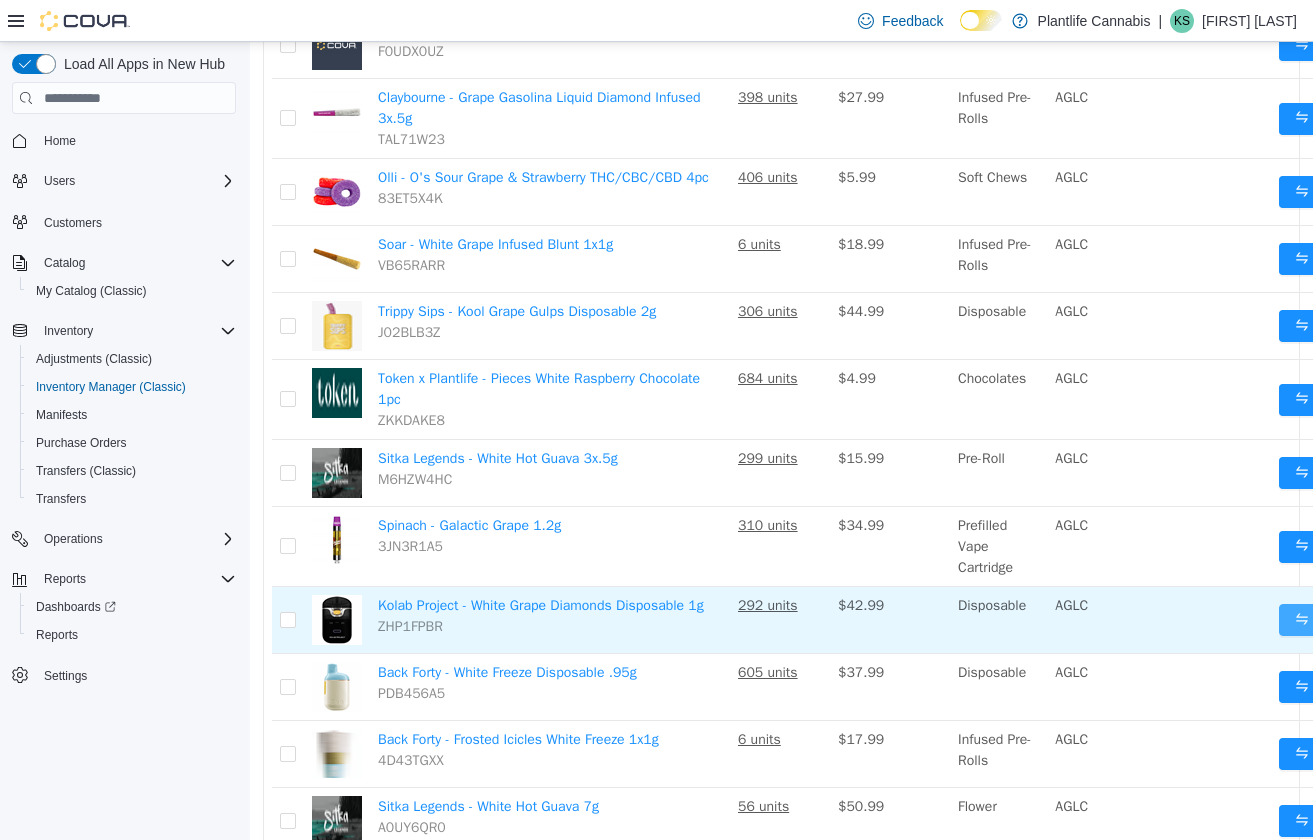 click on "Move" at bounding box center (1322, 620) 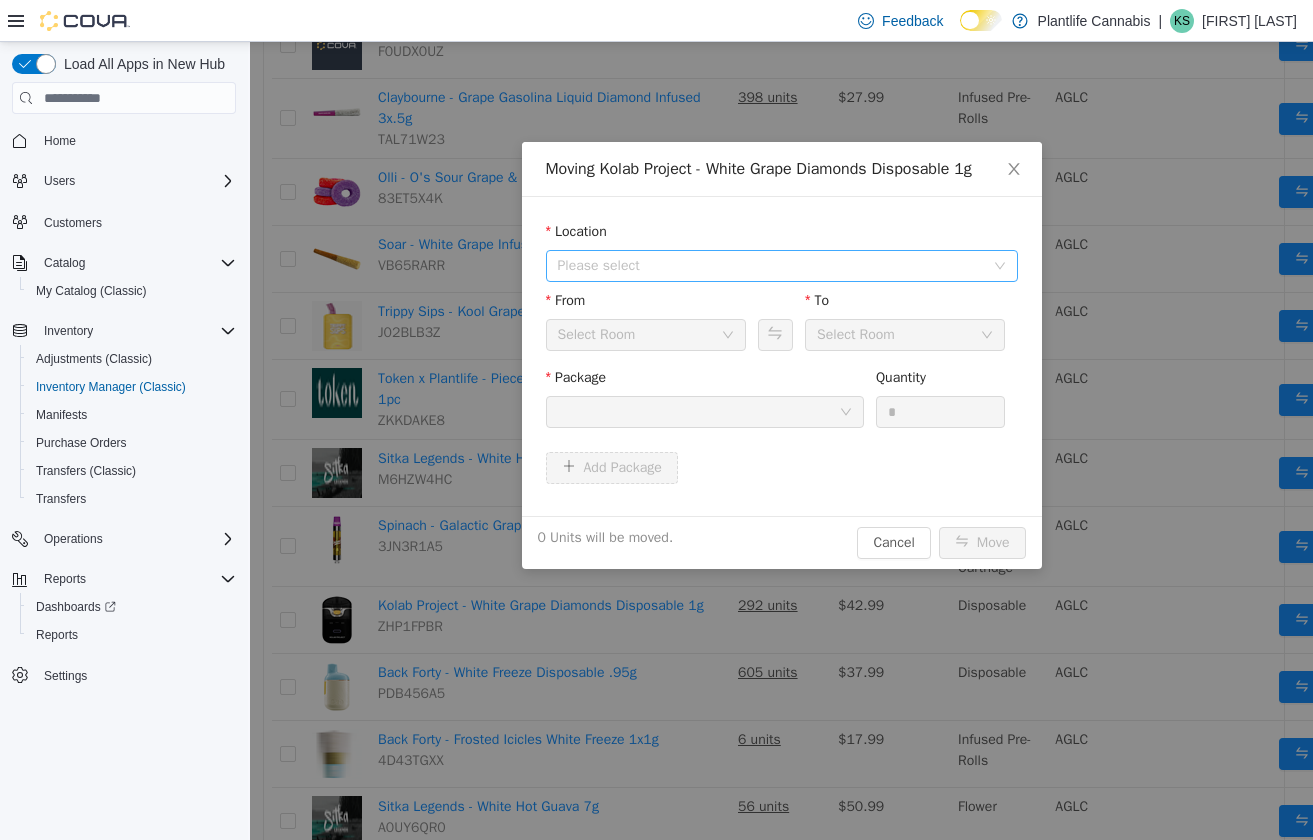 click on "Please select" at bounding box center (771, 266) 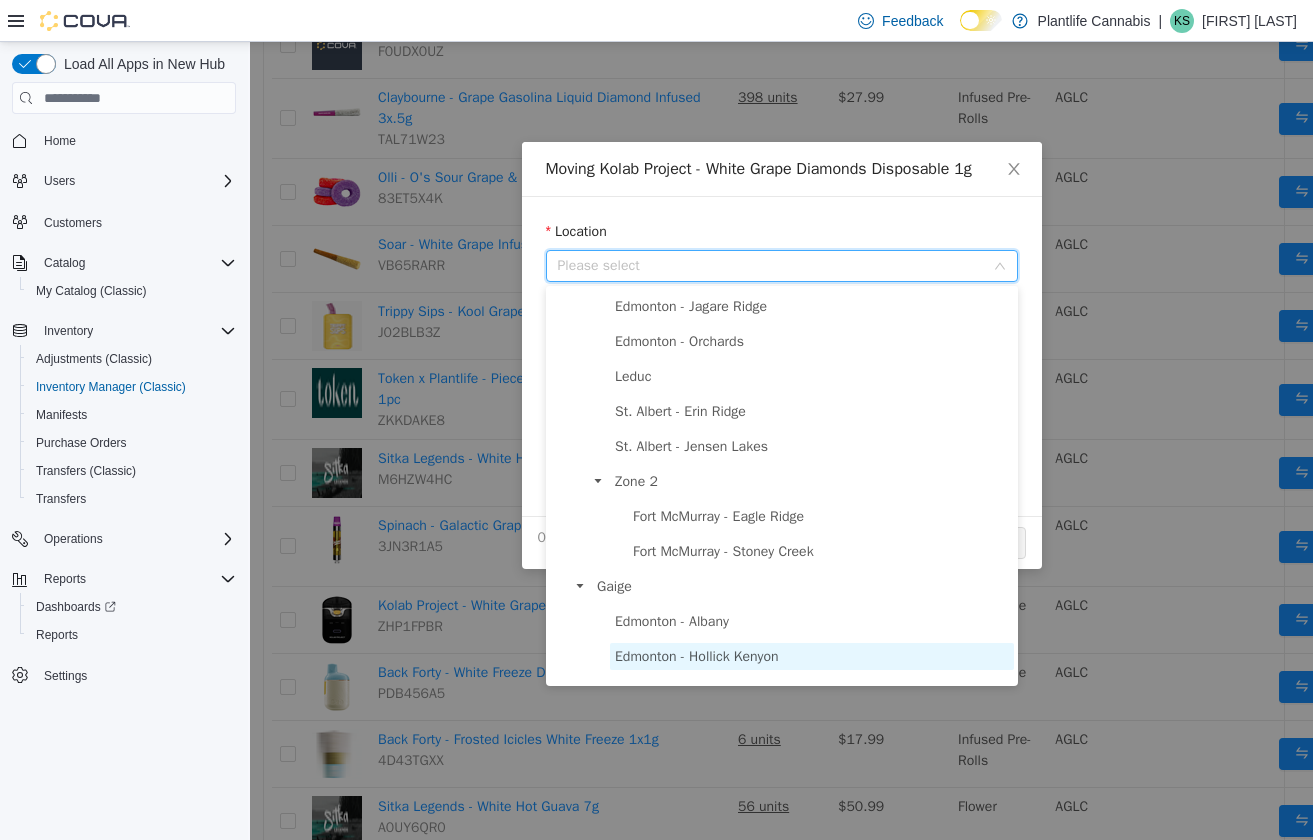 scroll, scrollTop: 174, scrollLeft: 0, axis: vertical 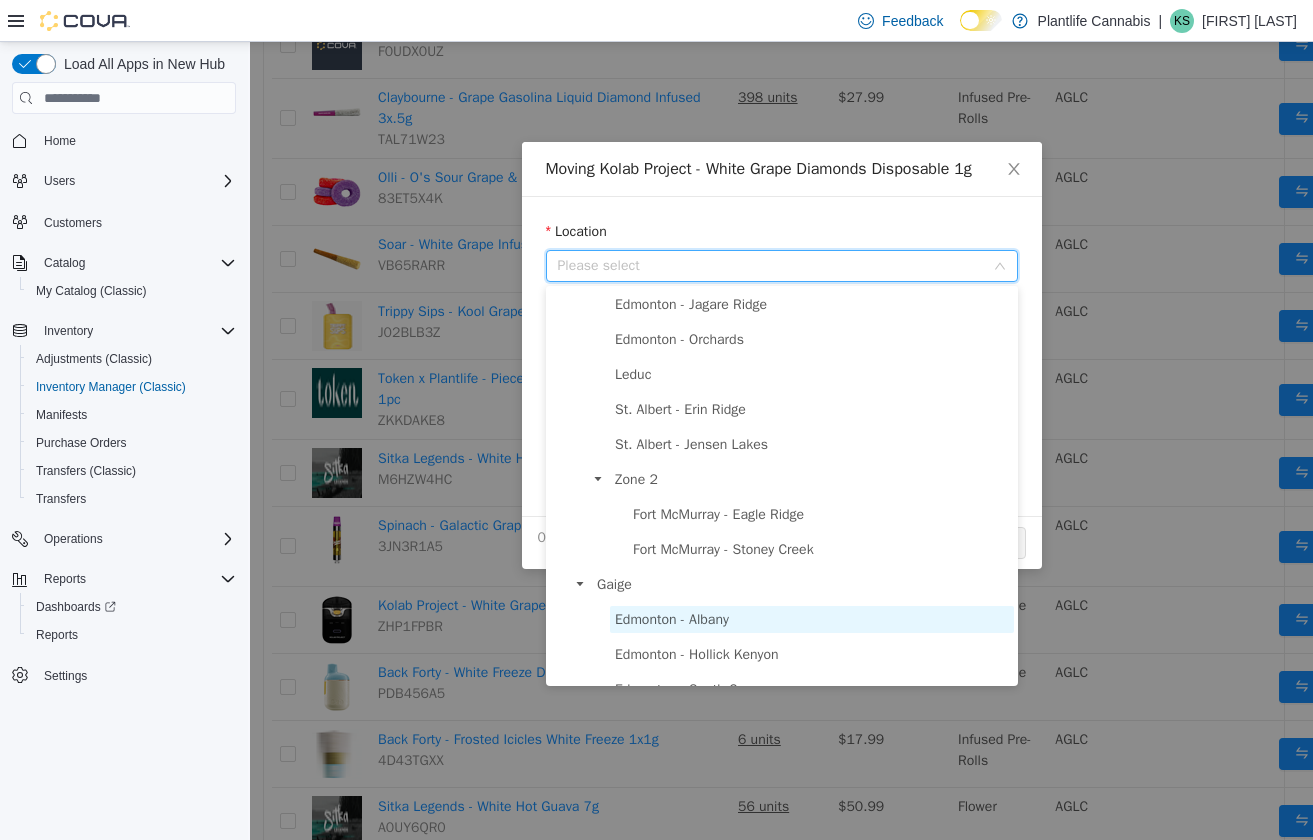 click on "Edmonton - Albany" at bounding box center (812, 619) 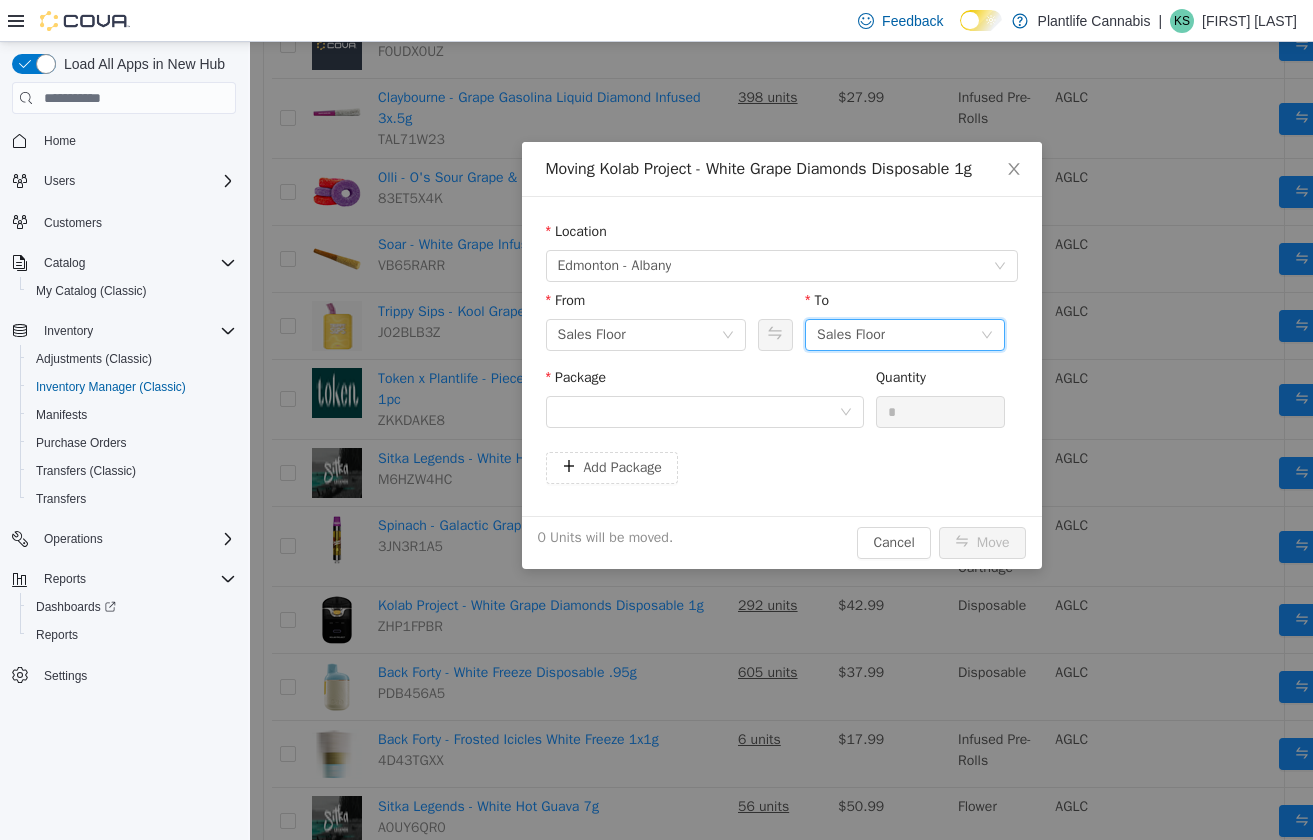 click on "Sales Floor" at bounding box center (851, 335) 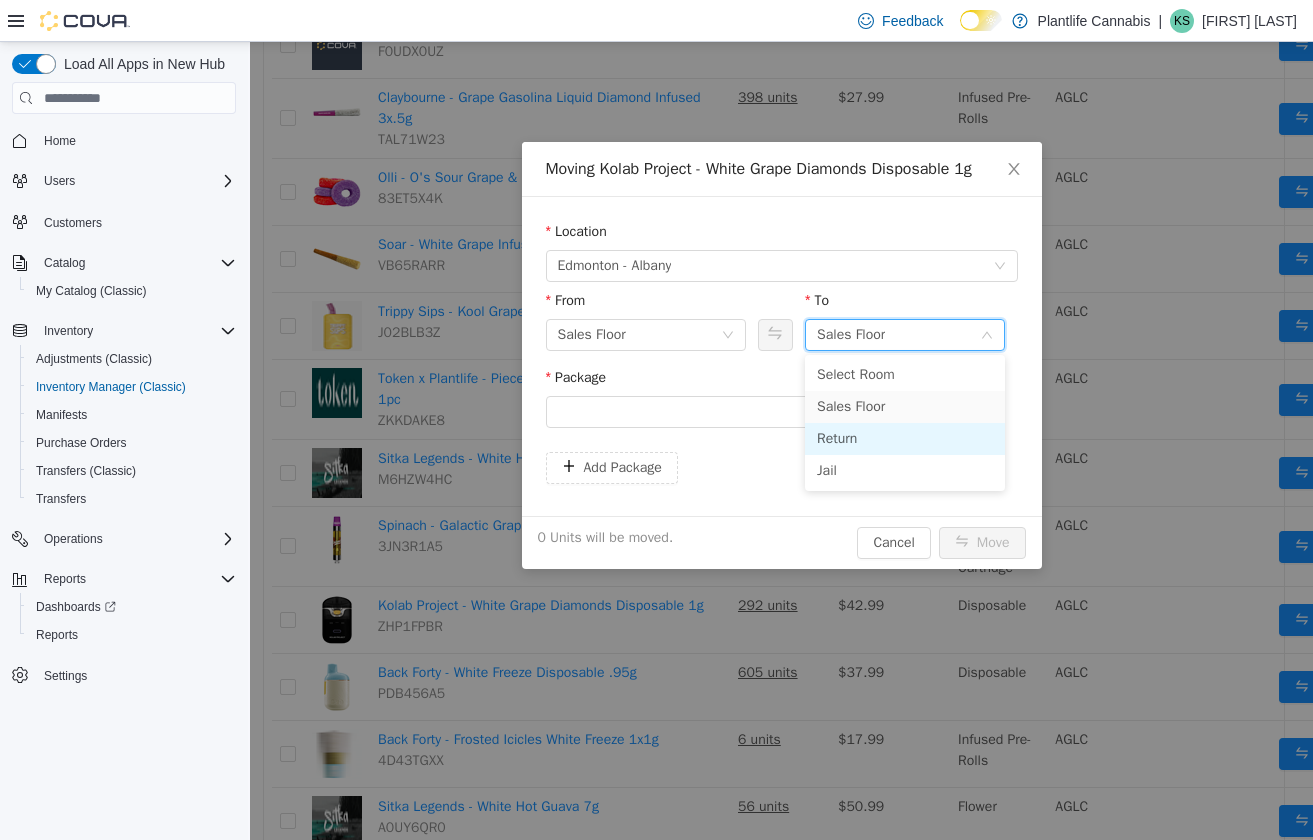 click on "Return" at bounding box center [905, 439] 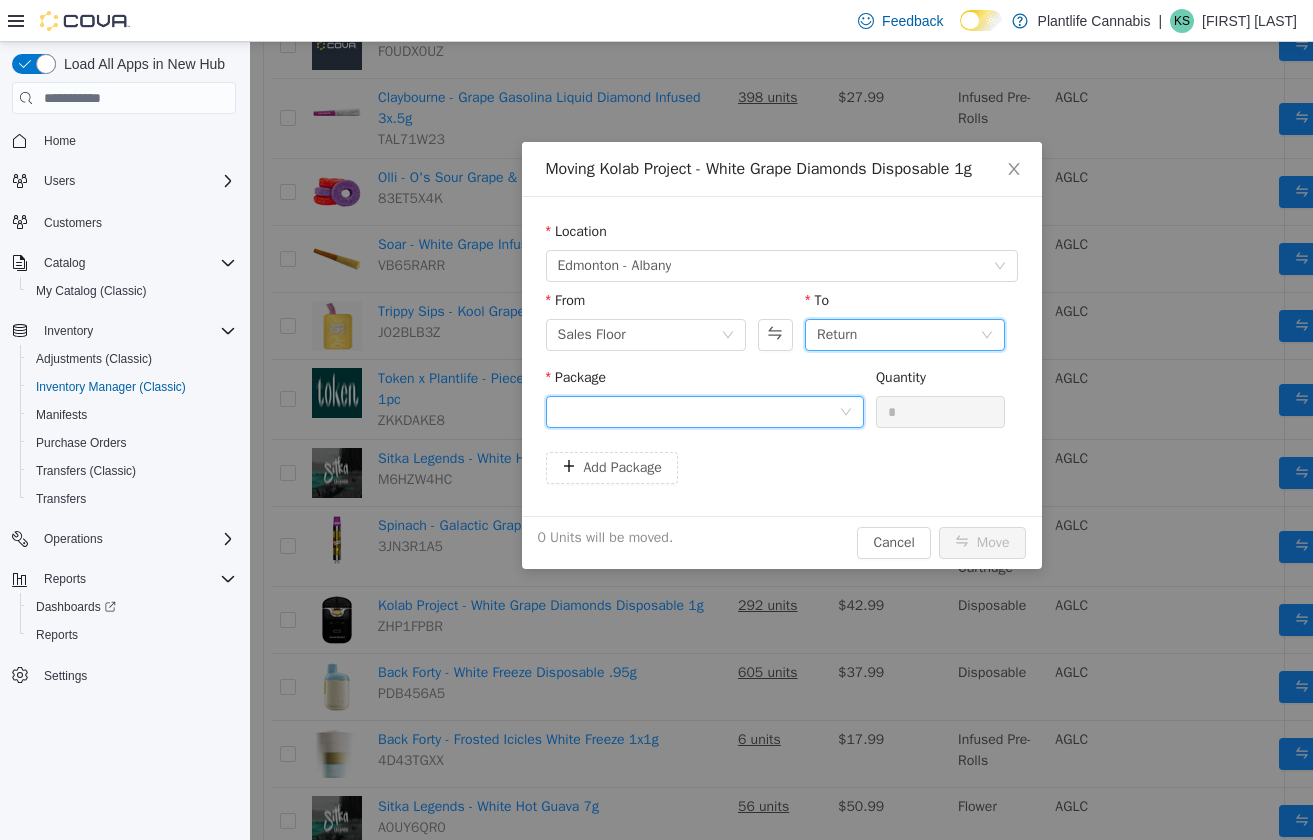 click at bounding box center [698, 412] 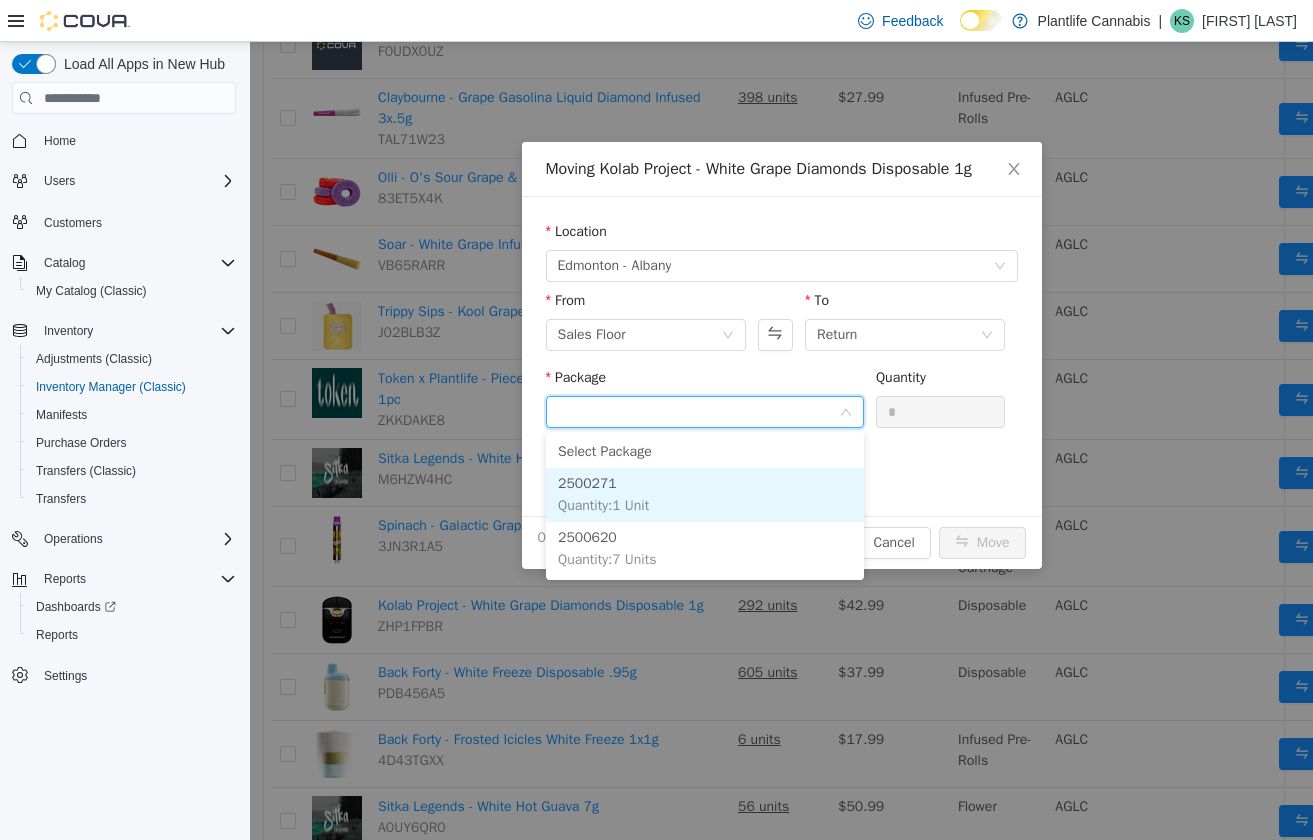 click on "2500271 Quantity :  1 Unit" at bounding box center [705, 495] 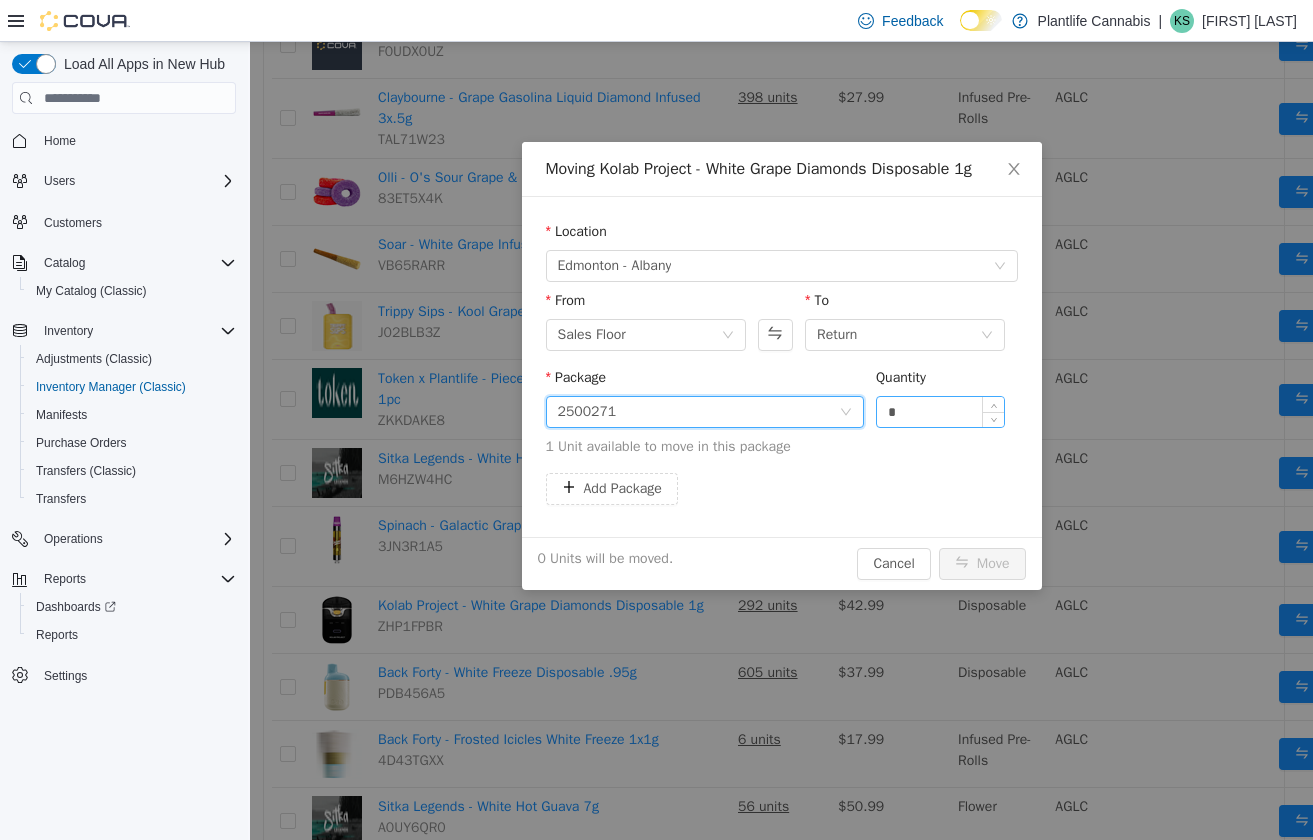 drag, startPoint x: 920, startPoint y: 406, endPoint x: 903, endPoint y: 411, distance: 17.720045 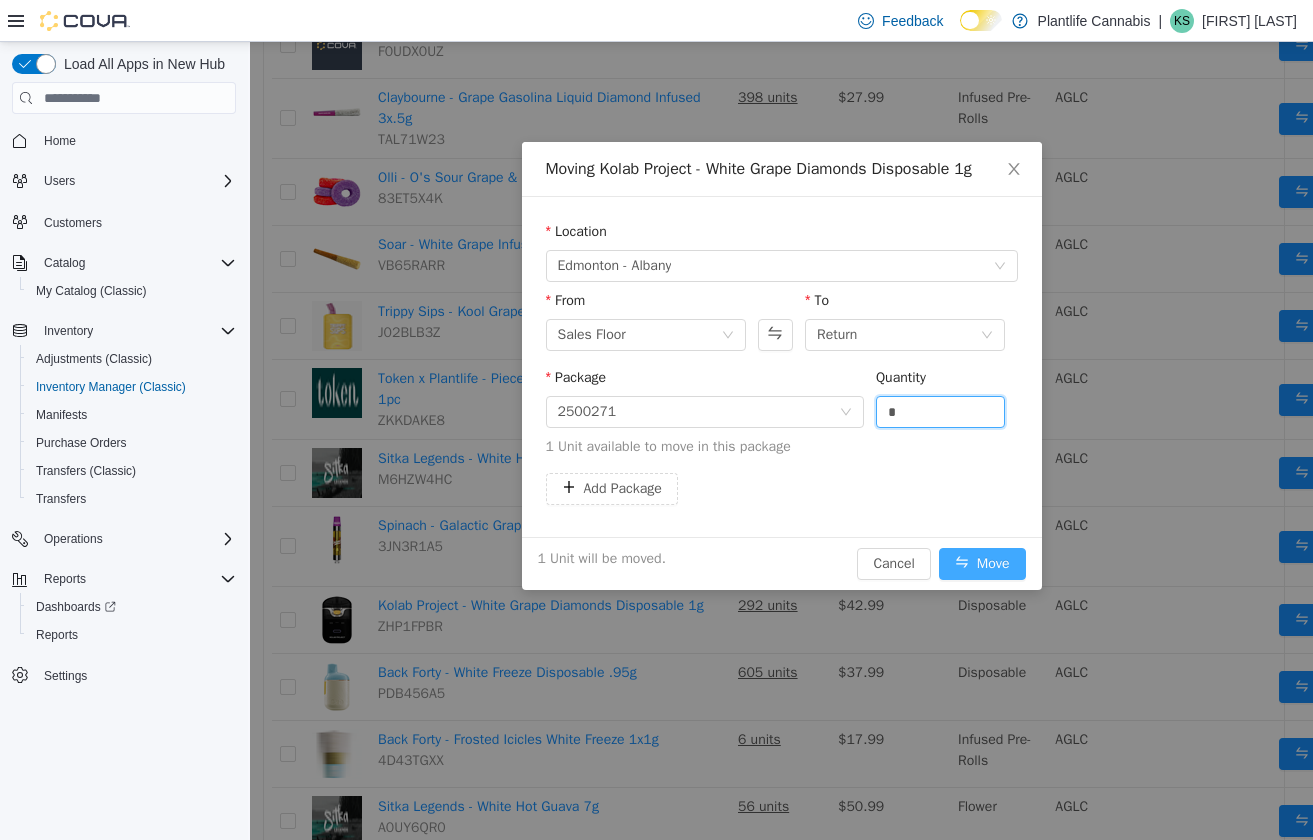 type on "*" 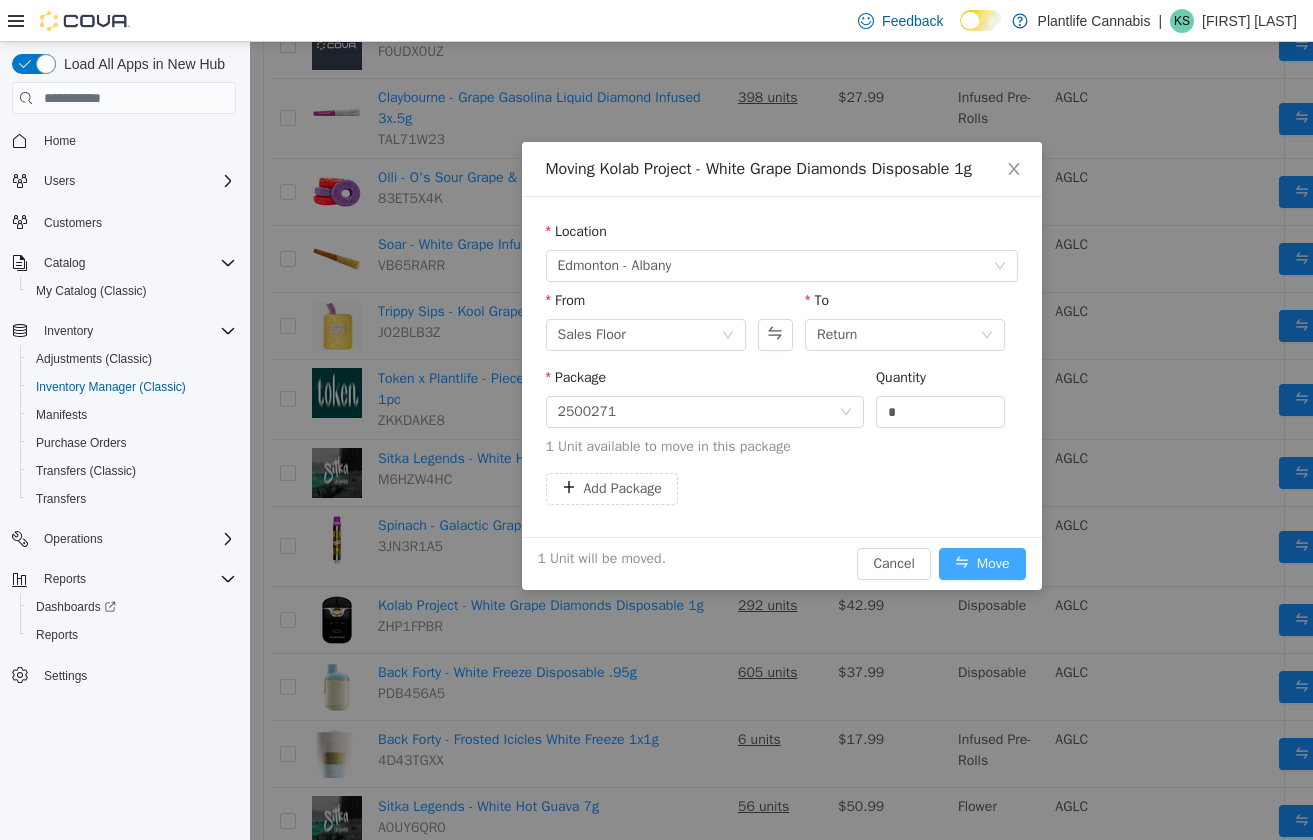 click on "Move" at bounding box center (982, 564) 